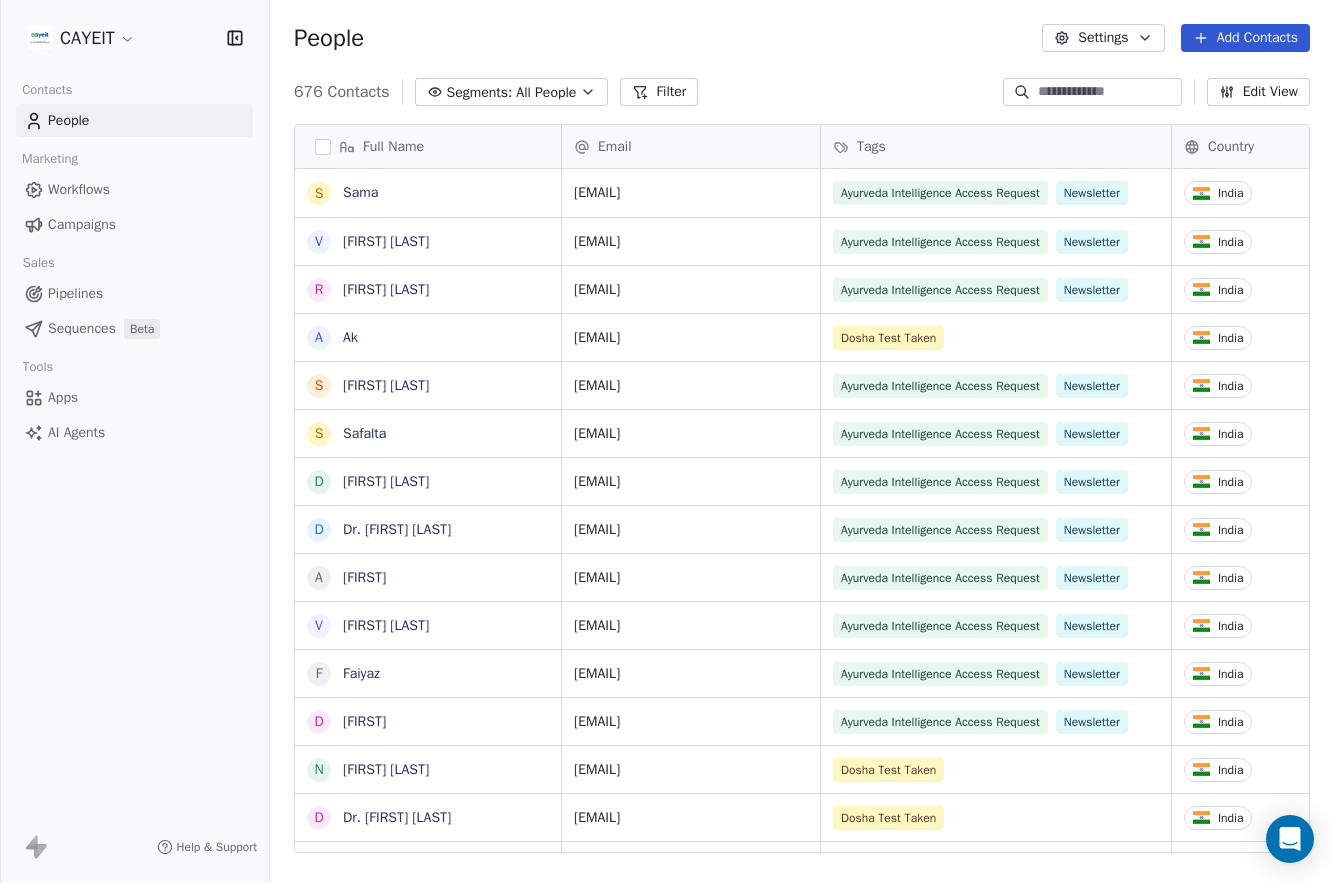 scroll, scrollTop: 0, scrollLeft: 0, axis: both 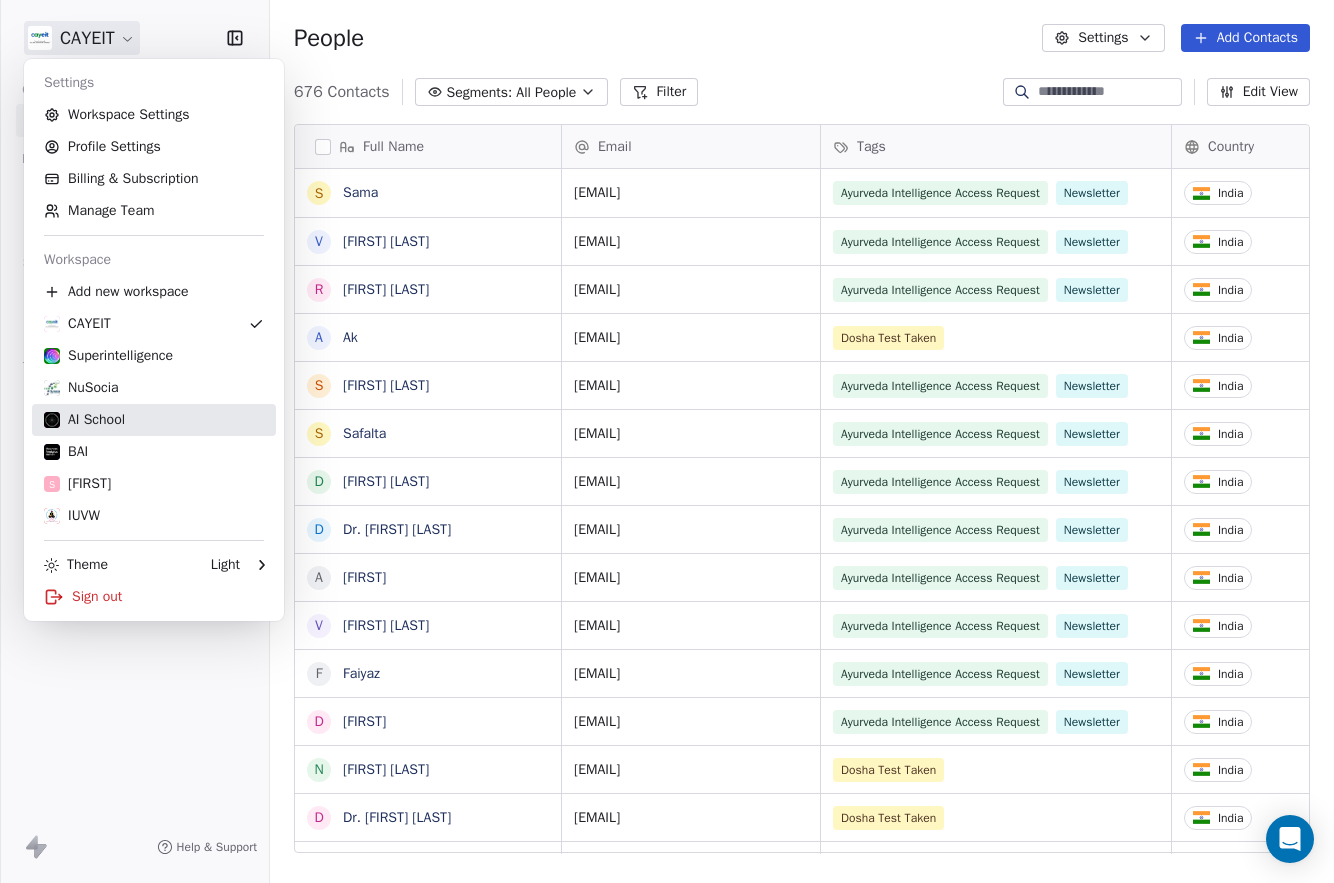 click on "AI School" at bounding box center [154, 420] 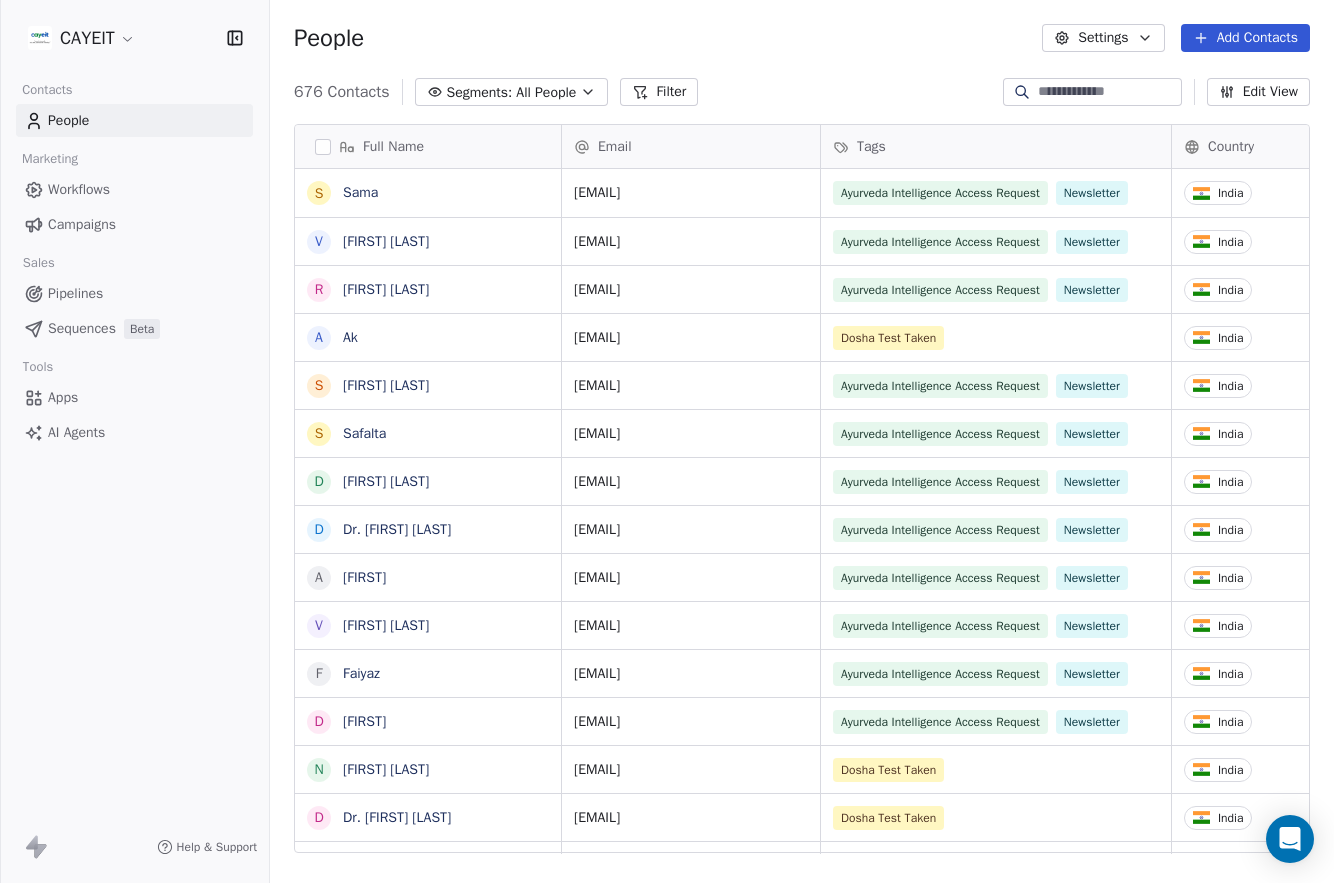 scroll, scrollTop: 16, scrollLeft: 16, axis: both 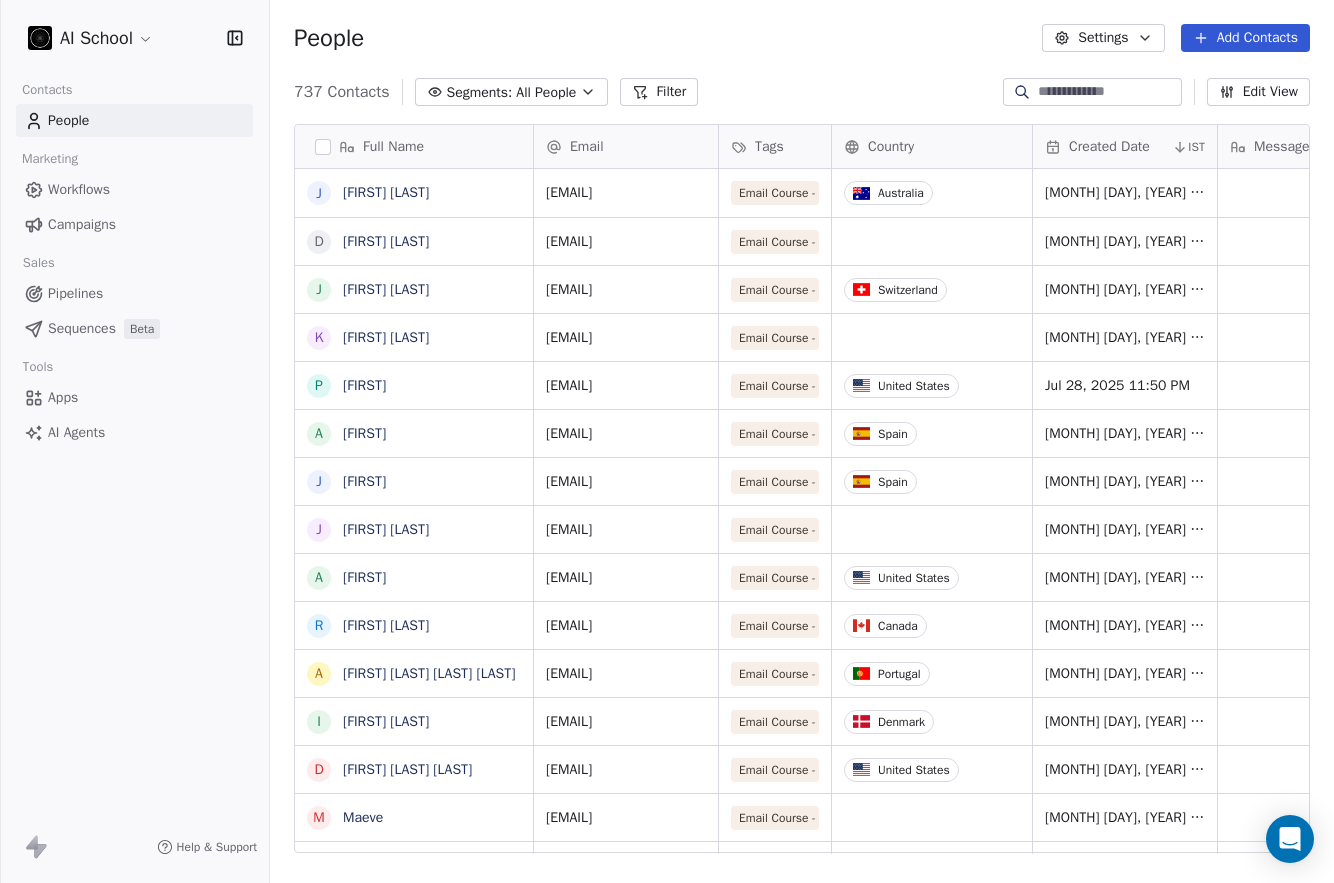 click on "Workflows" at bounding box center [134, 189] 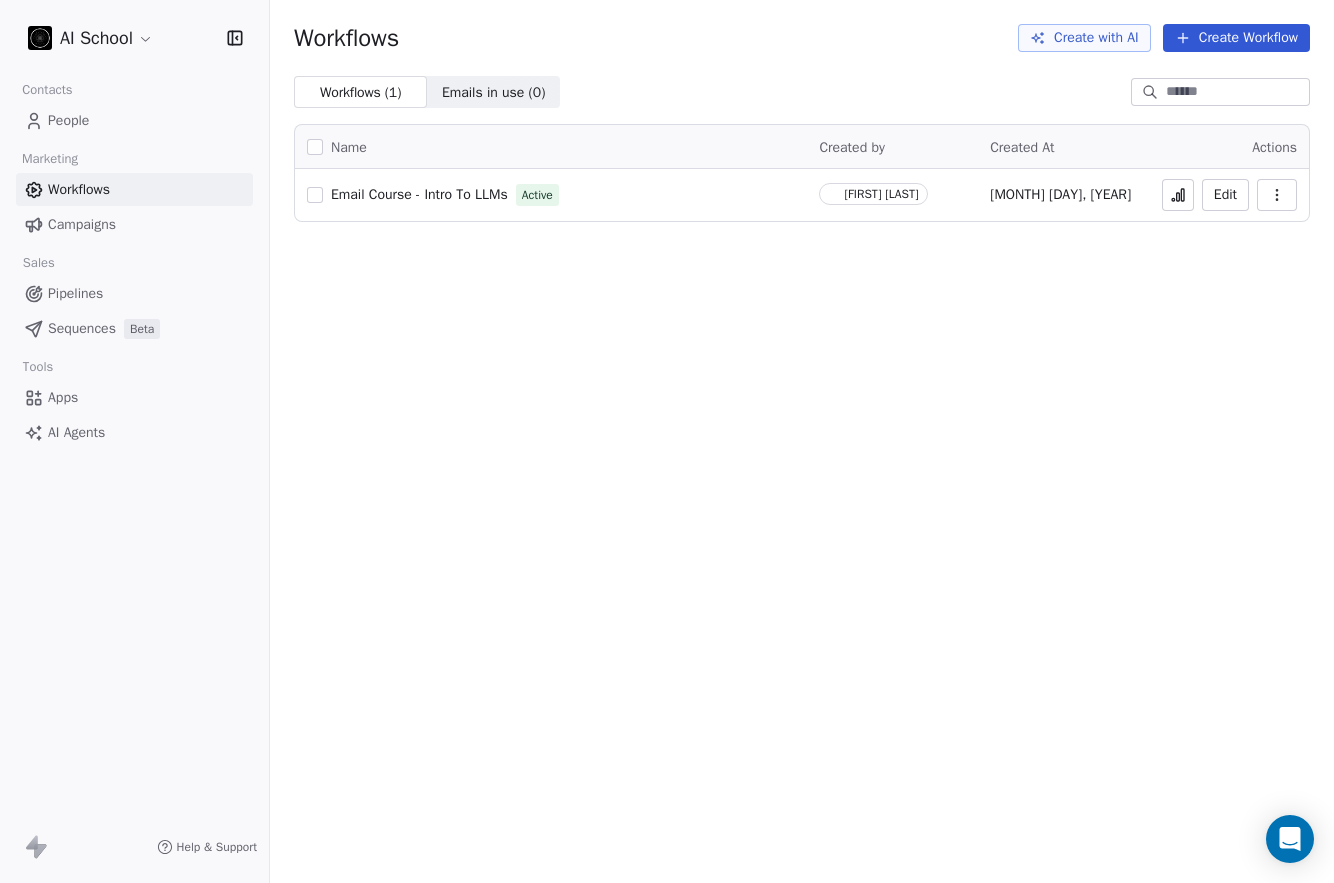 click on "Campaigns" at bounding box center (82, 224) 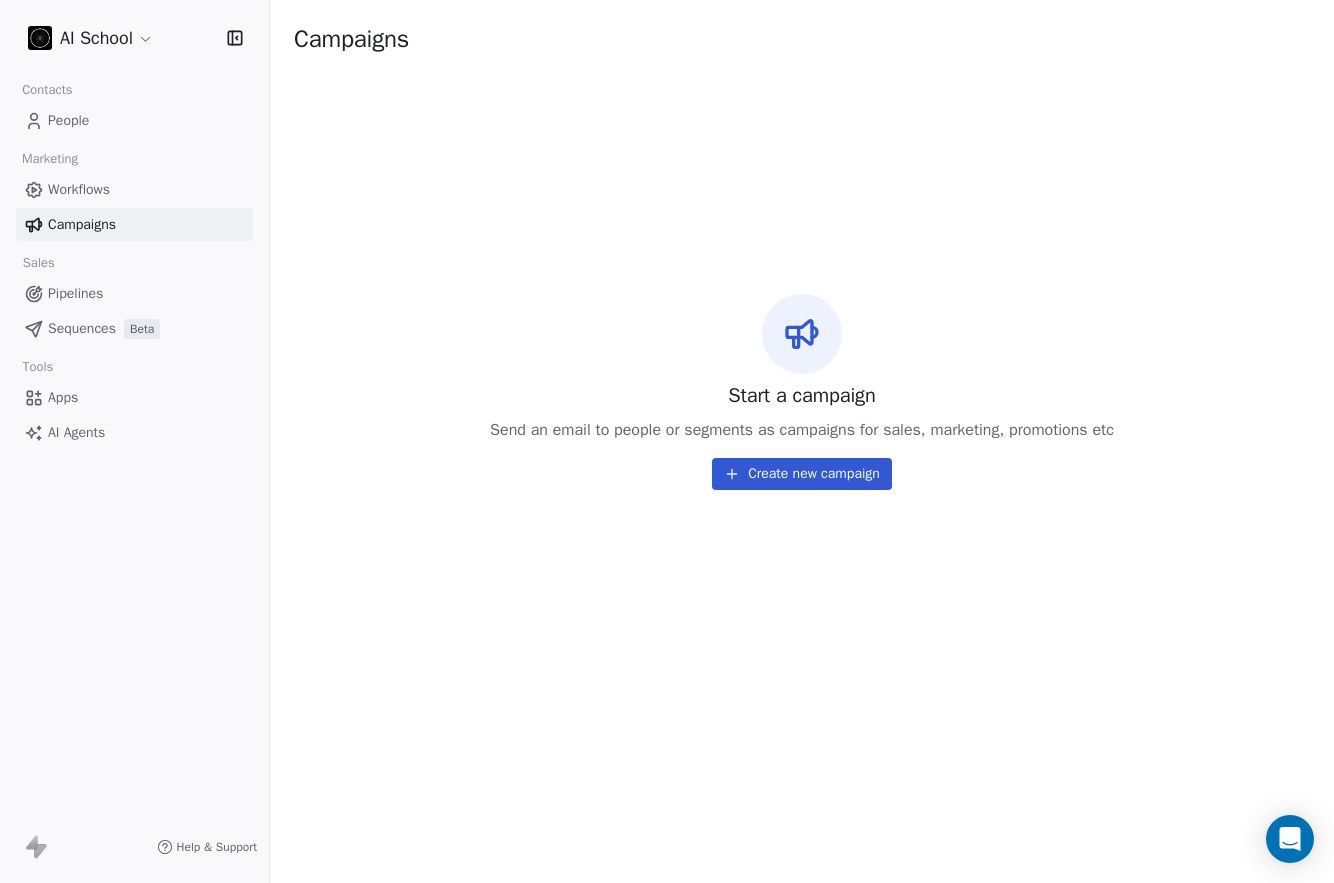 click on "Workflows" at bounding box center [134, 189] 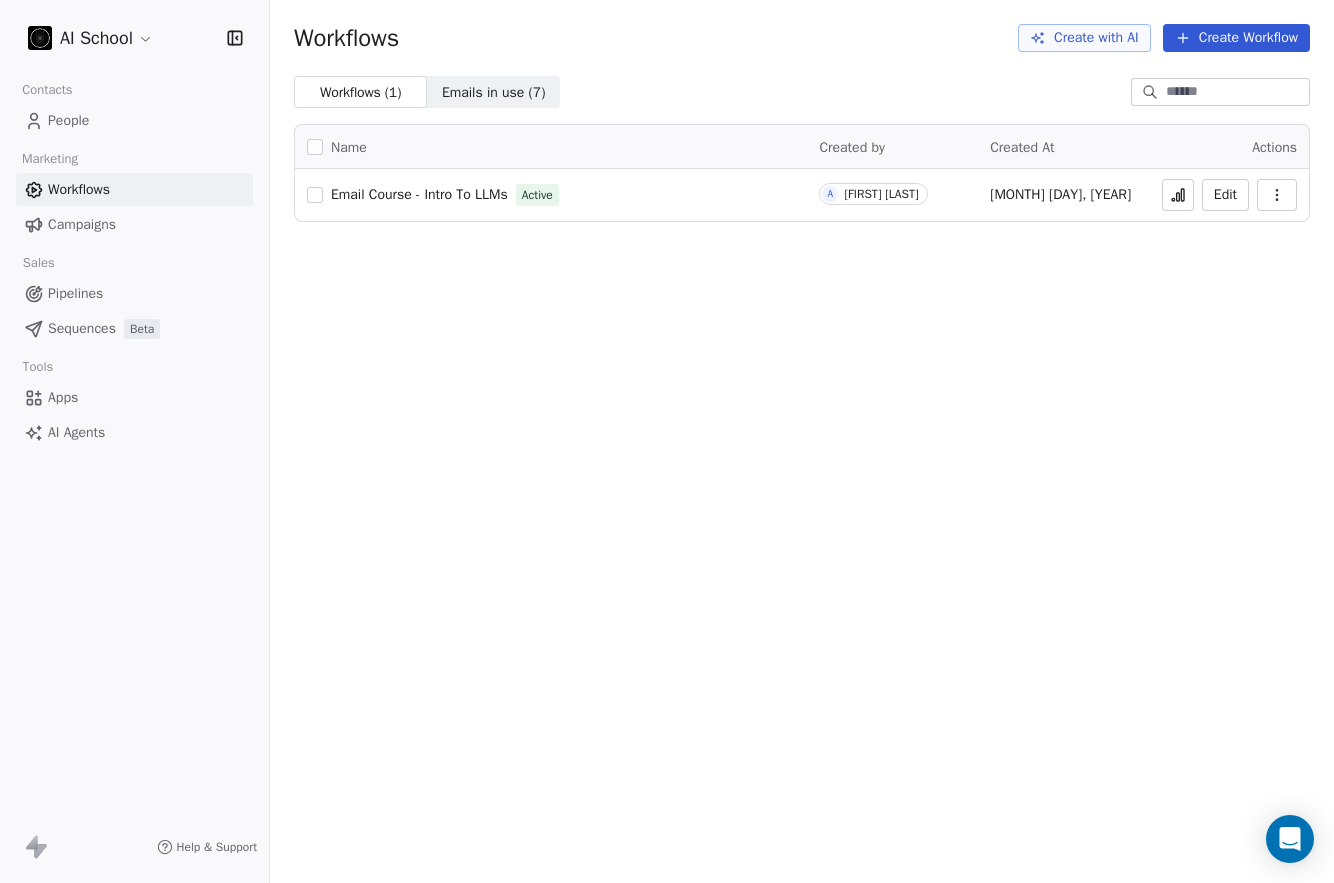 click on "Email Course - Intro To LLMs" at bounding box center [419, 194] 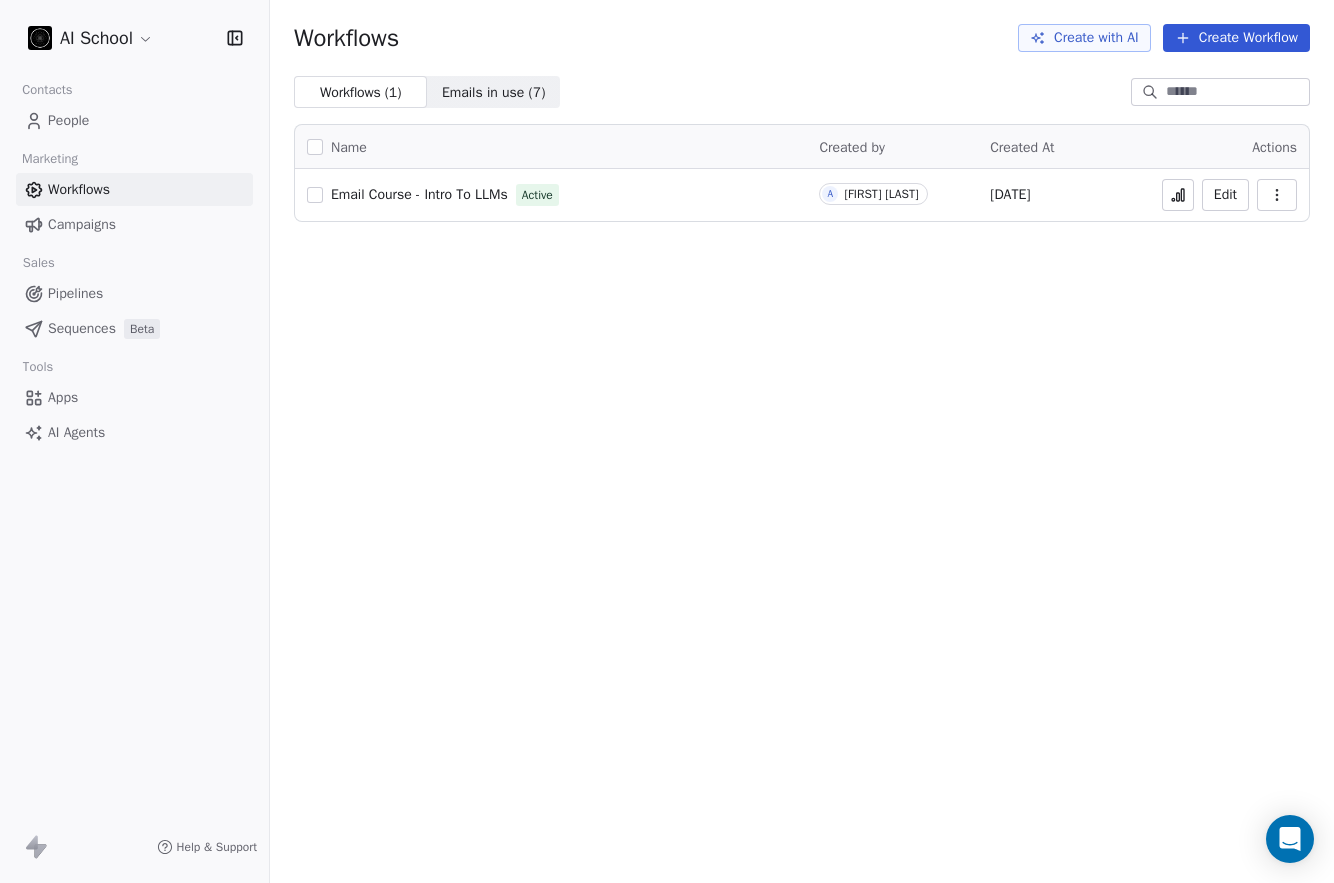 scroll, scrollTop: 0, scrollLeft: 0, axis: both 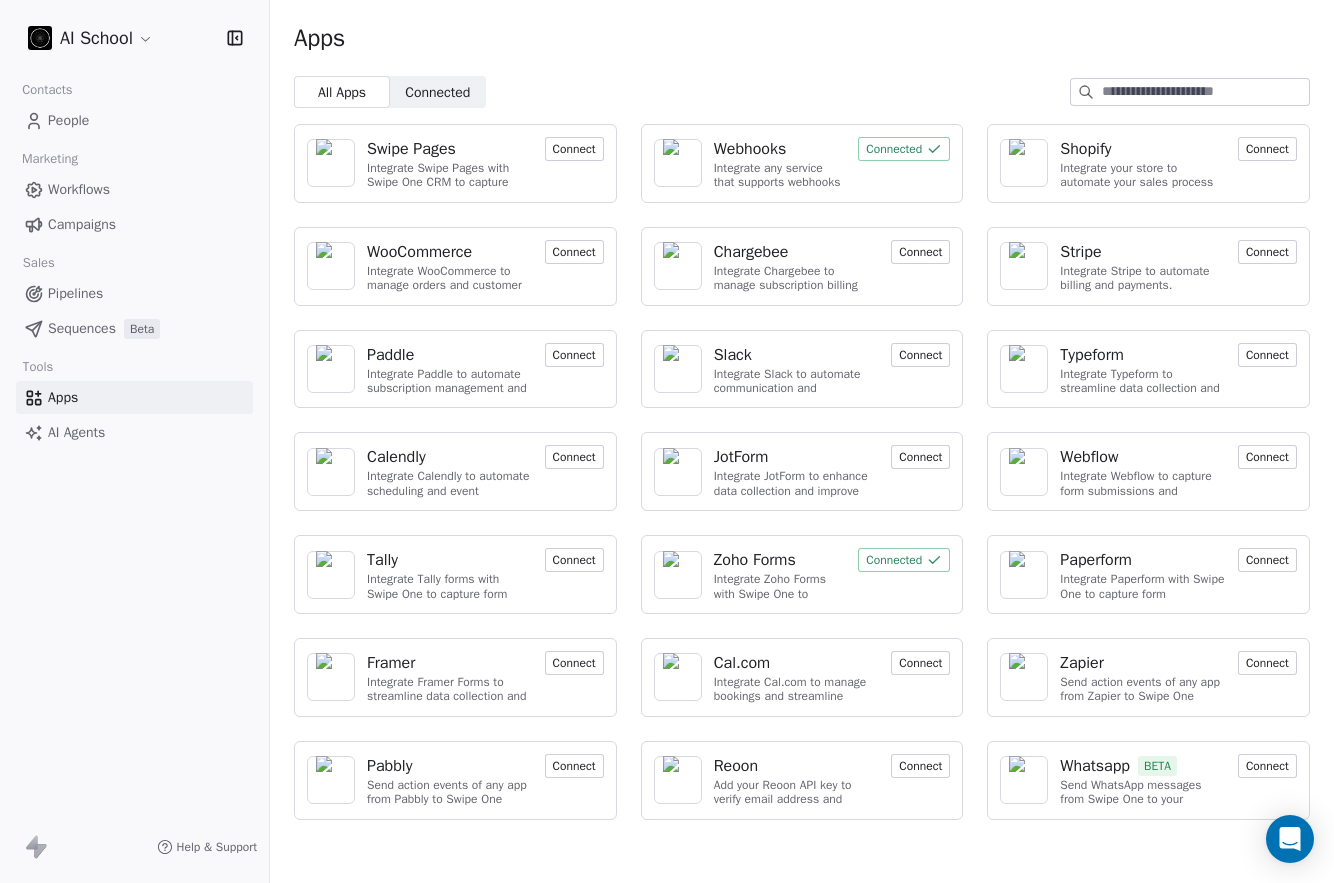 click on "Apps" at bounding box center (802, 38) 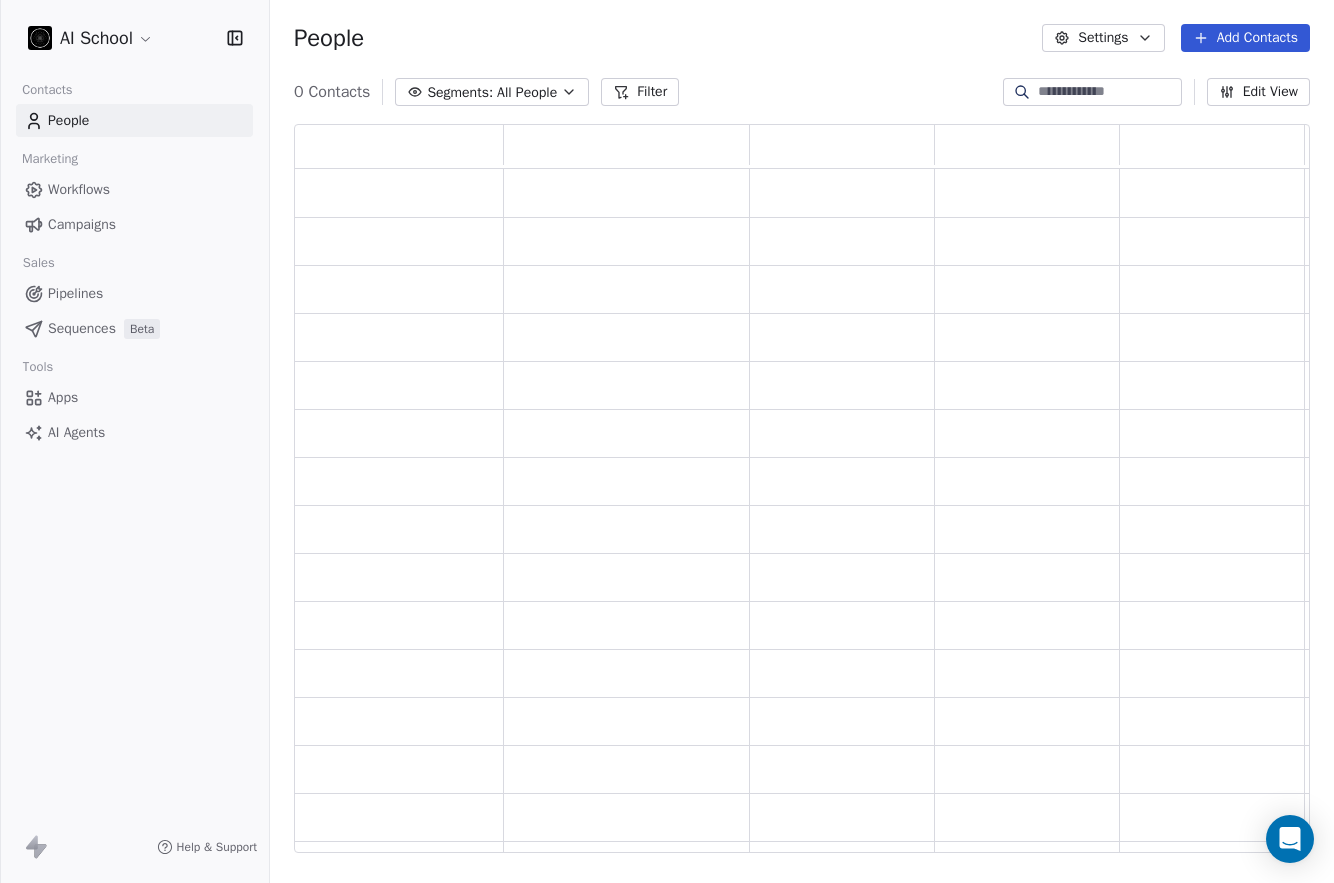 scroll, scrollTop: 16, scrollLeft: 16, axis: both 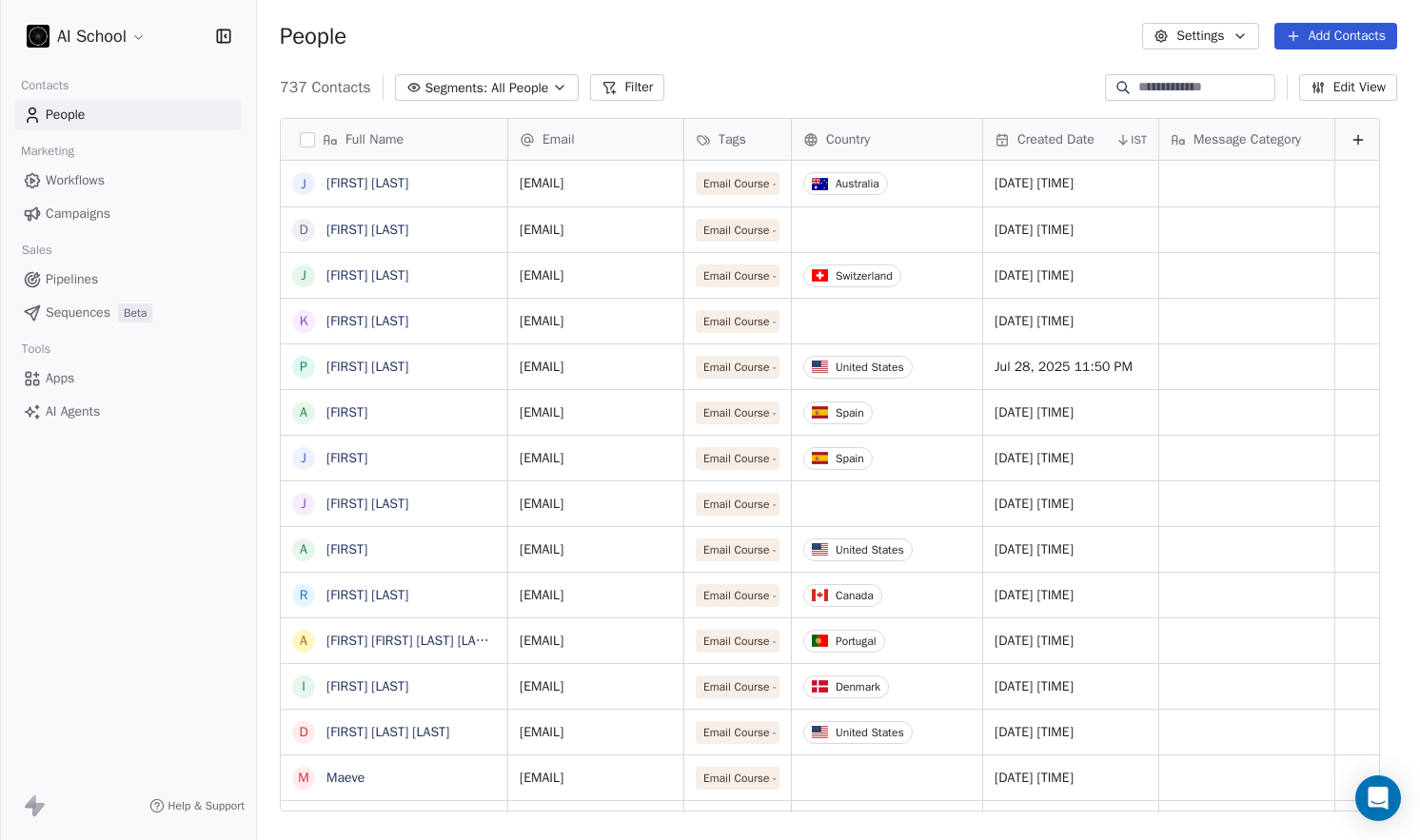 click on "People Settings  Add Contacts" at bounding box center (838, 36) 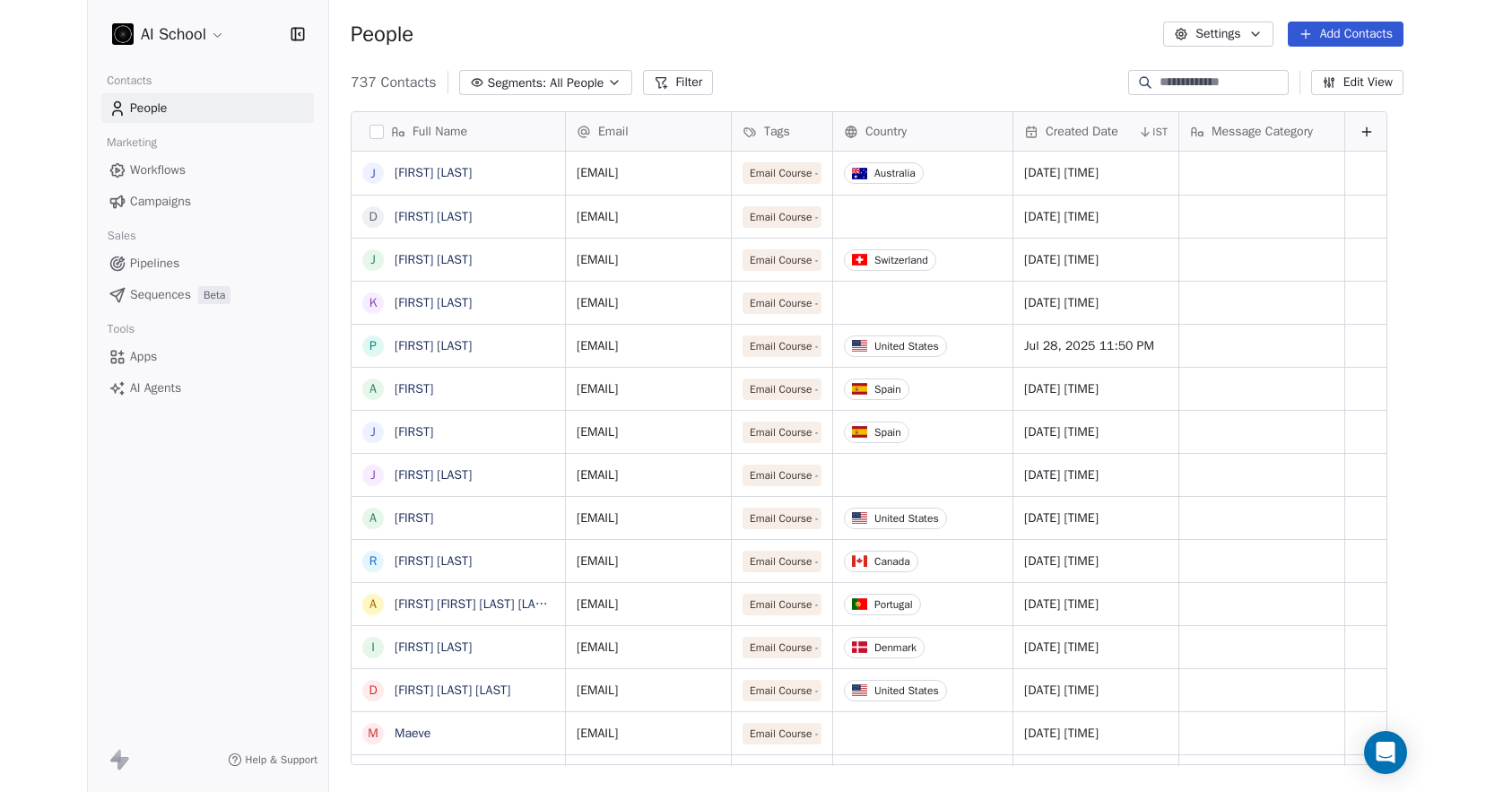 scroll, scrollTop: 14, scrollLeft: 14, axis: both 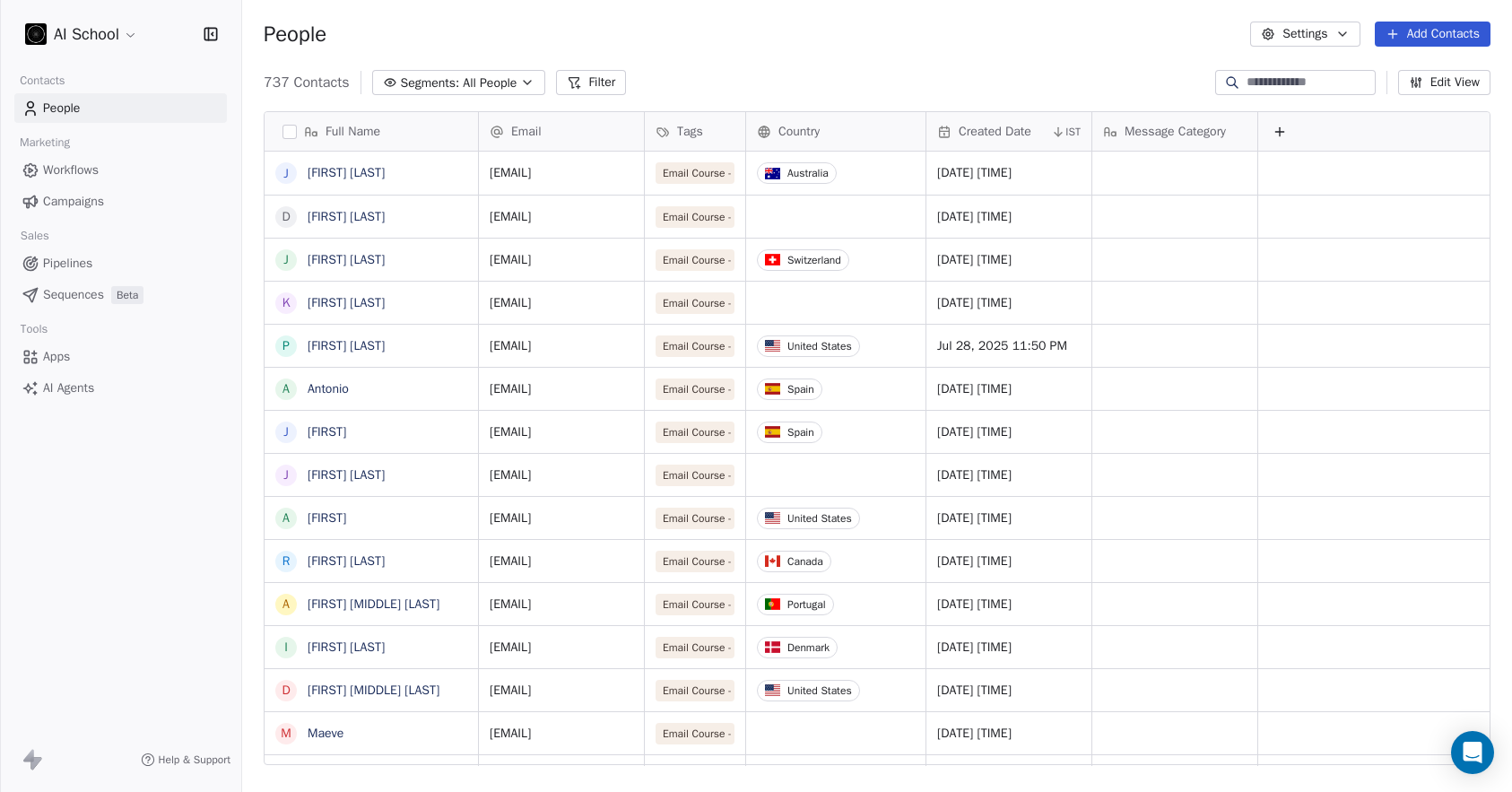 click on "AI School Contacts People Marketing Workflows Campaigns Sales Pipelines Sequences Beta Tools Apps AI Agents Help & Support" at bounding box center (120, 396) 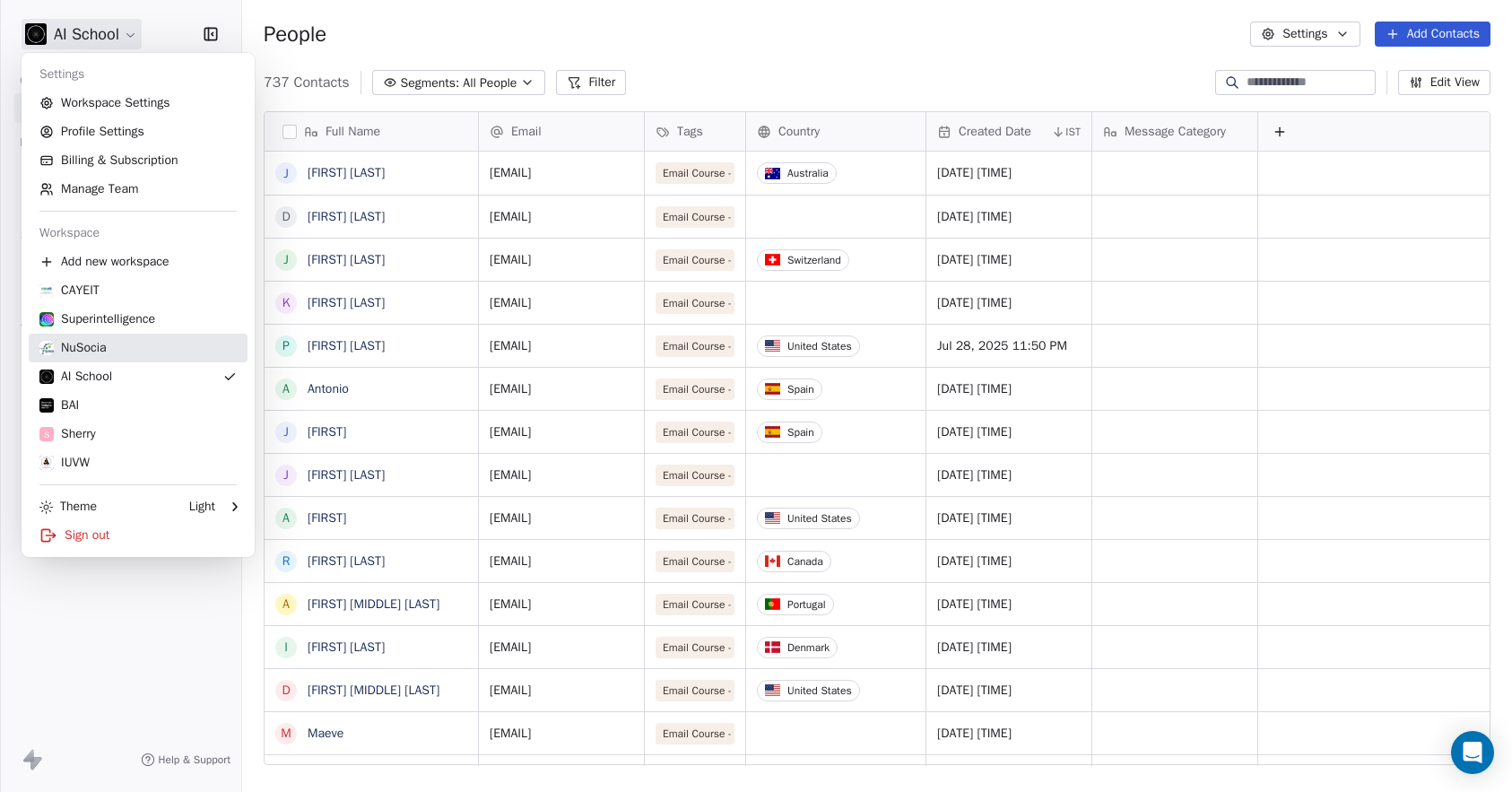 click on "NuSocia" at bounding box center (138, 348) 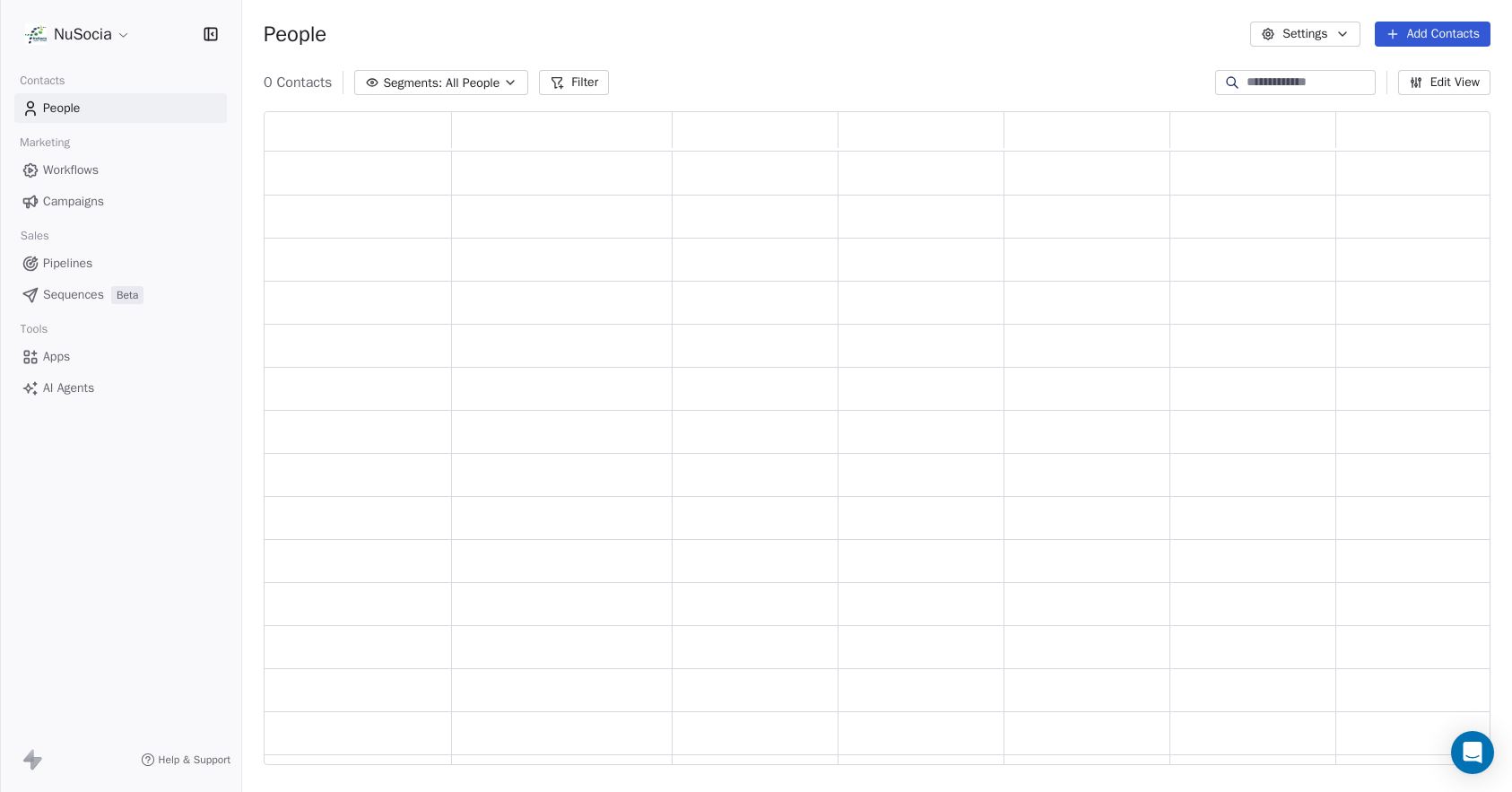 scroll, scrollTop: 14, scrollLeft: 14, axis: both 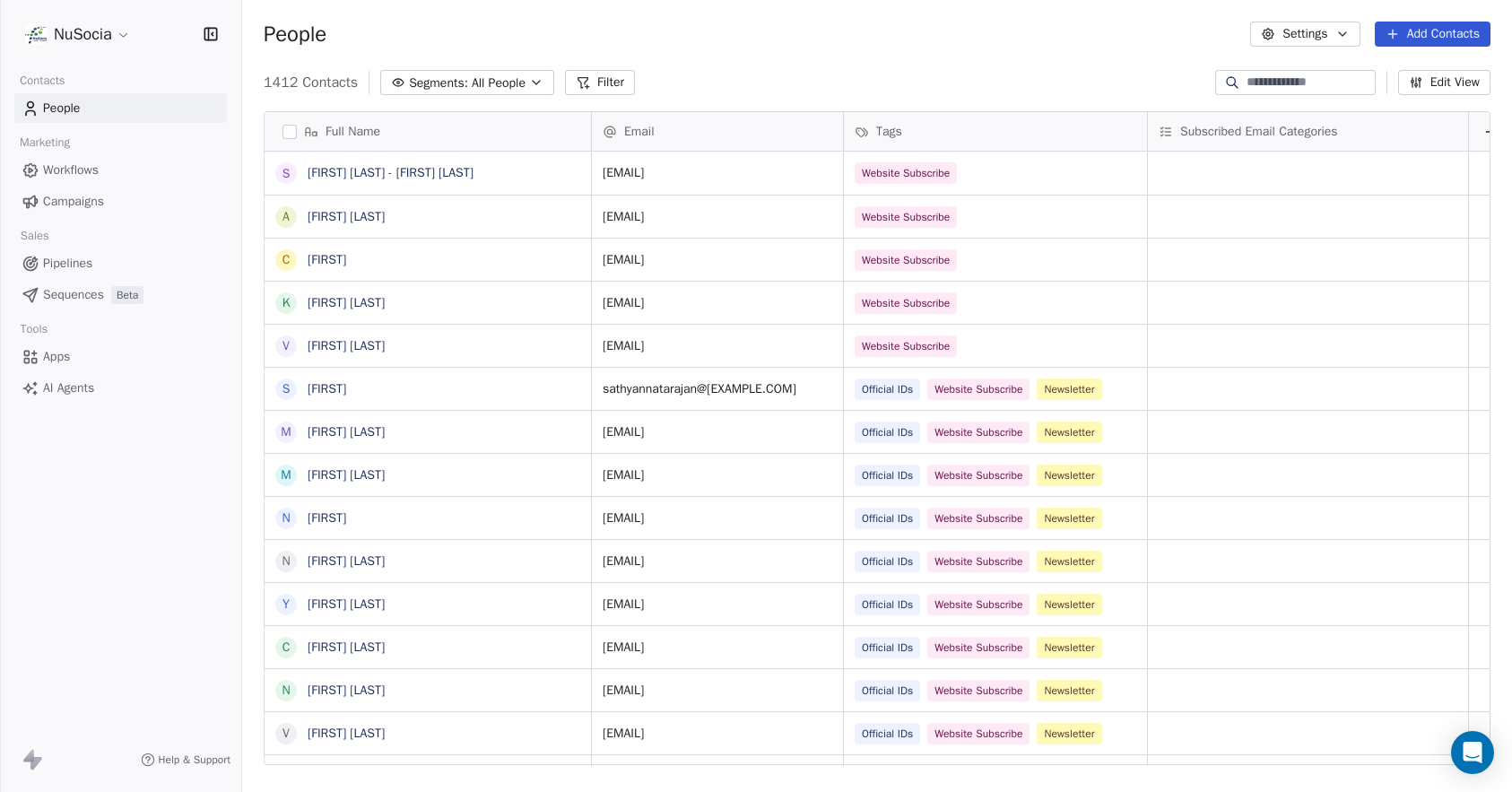click on "Campaigns" at bounding box center [74, 201] 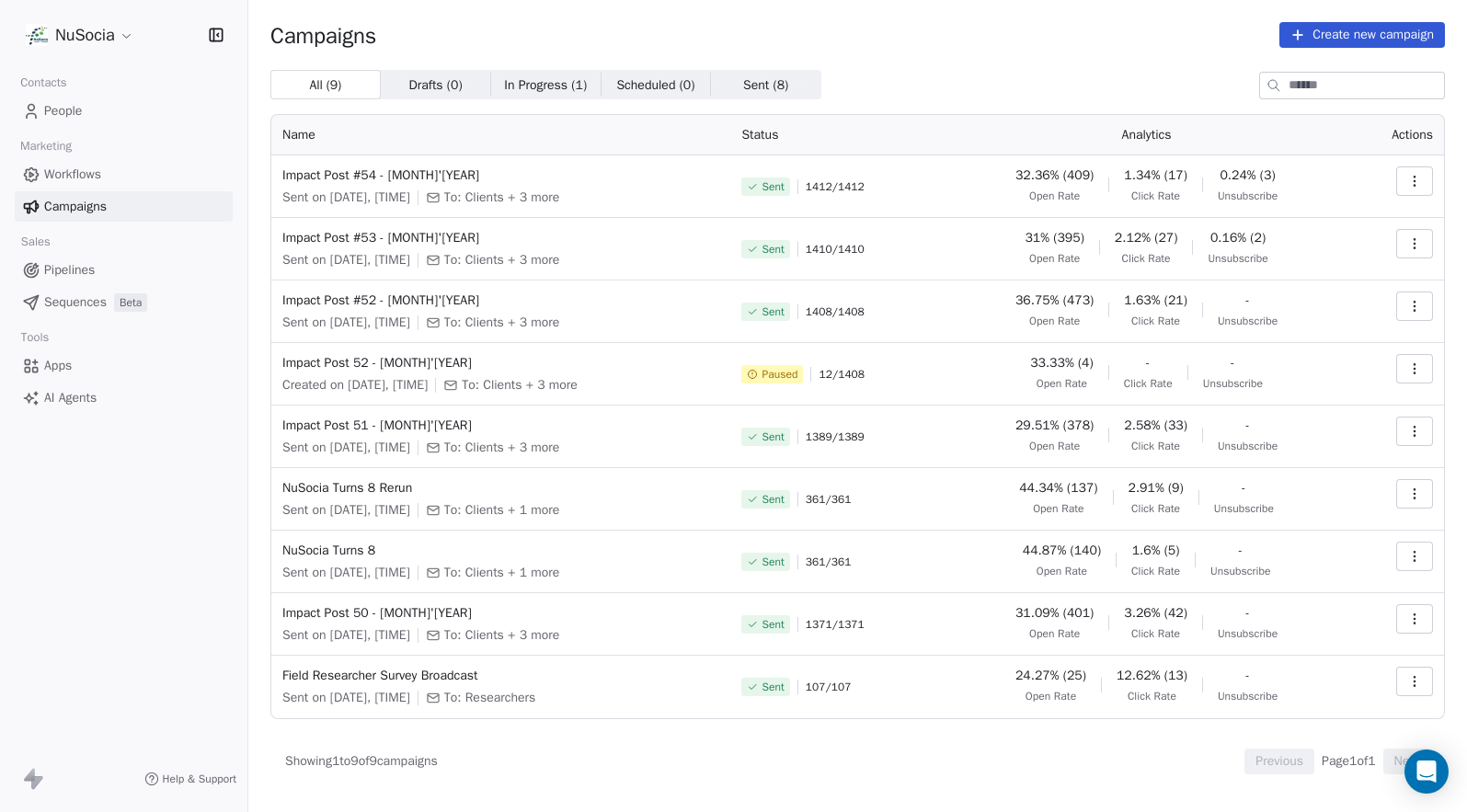 click on "In Progress ( 1 ) In Progress ( 1 )" at bounding box center [545, 85] 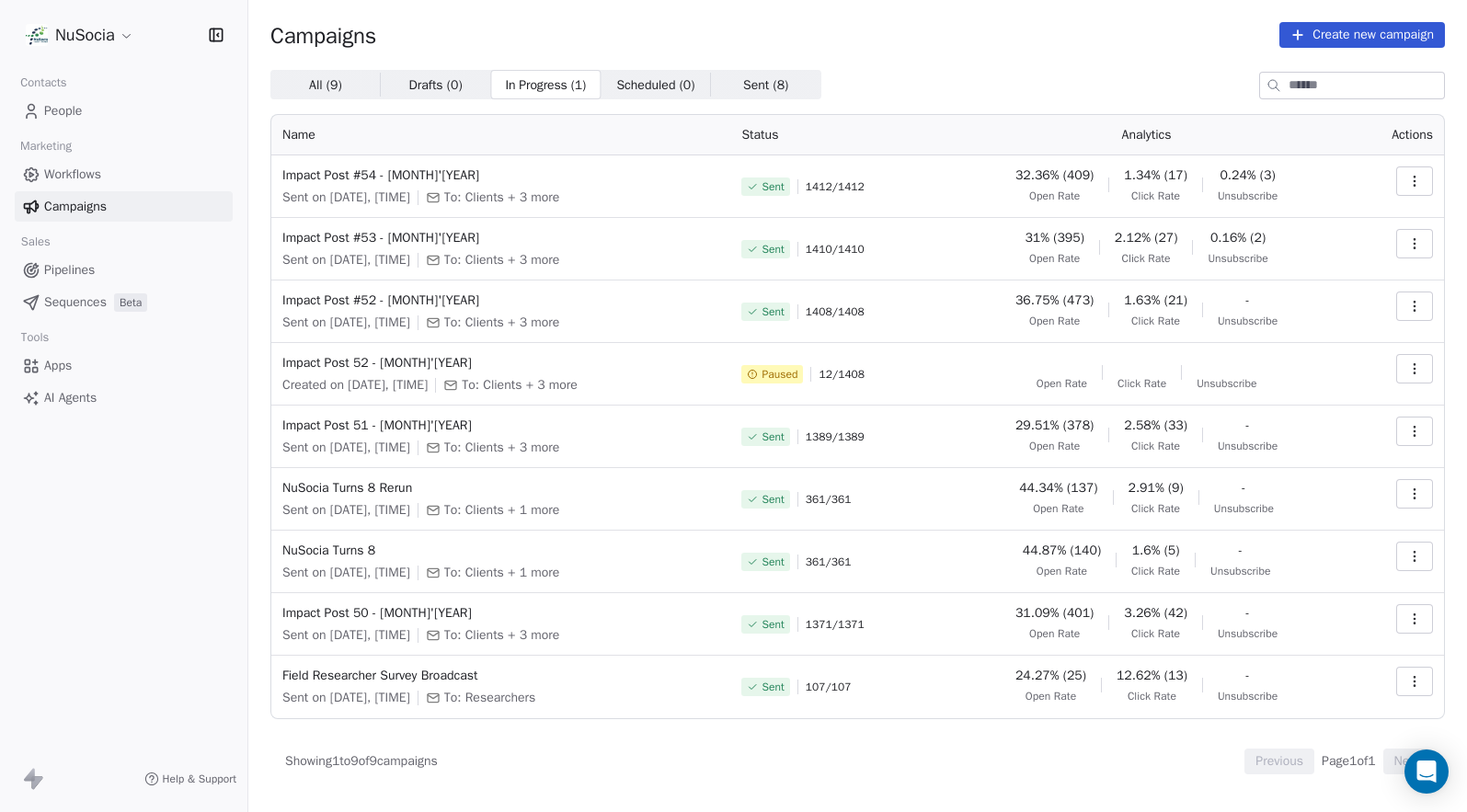 click on "Drafts ( 0 )" at bounding box center [435, 85] 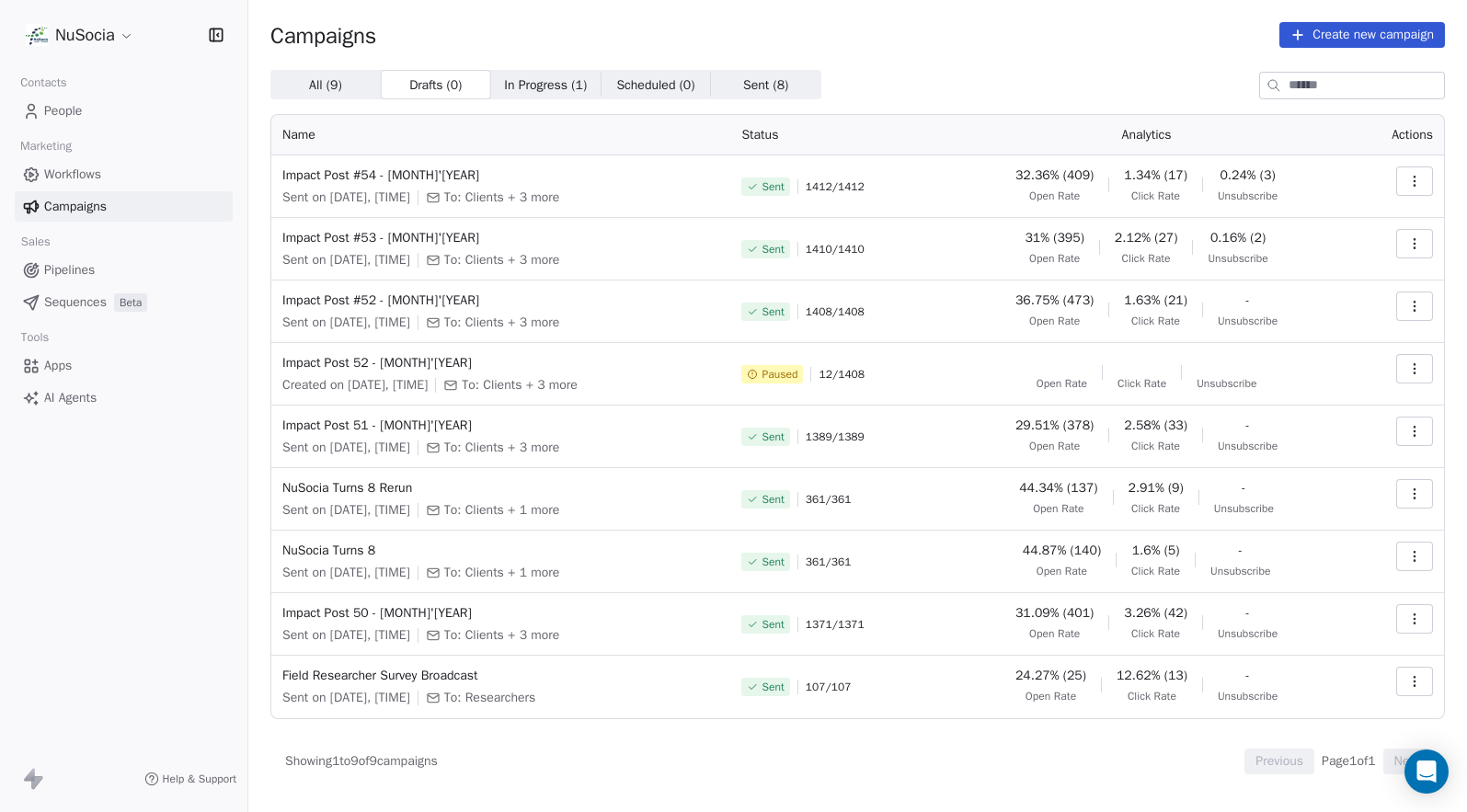 click on "All ( 9 ) All ( 9 )" at bounding box center [326, 85] 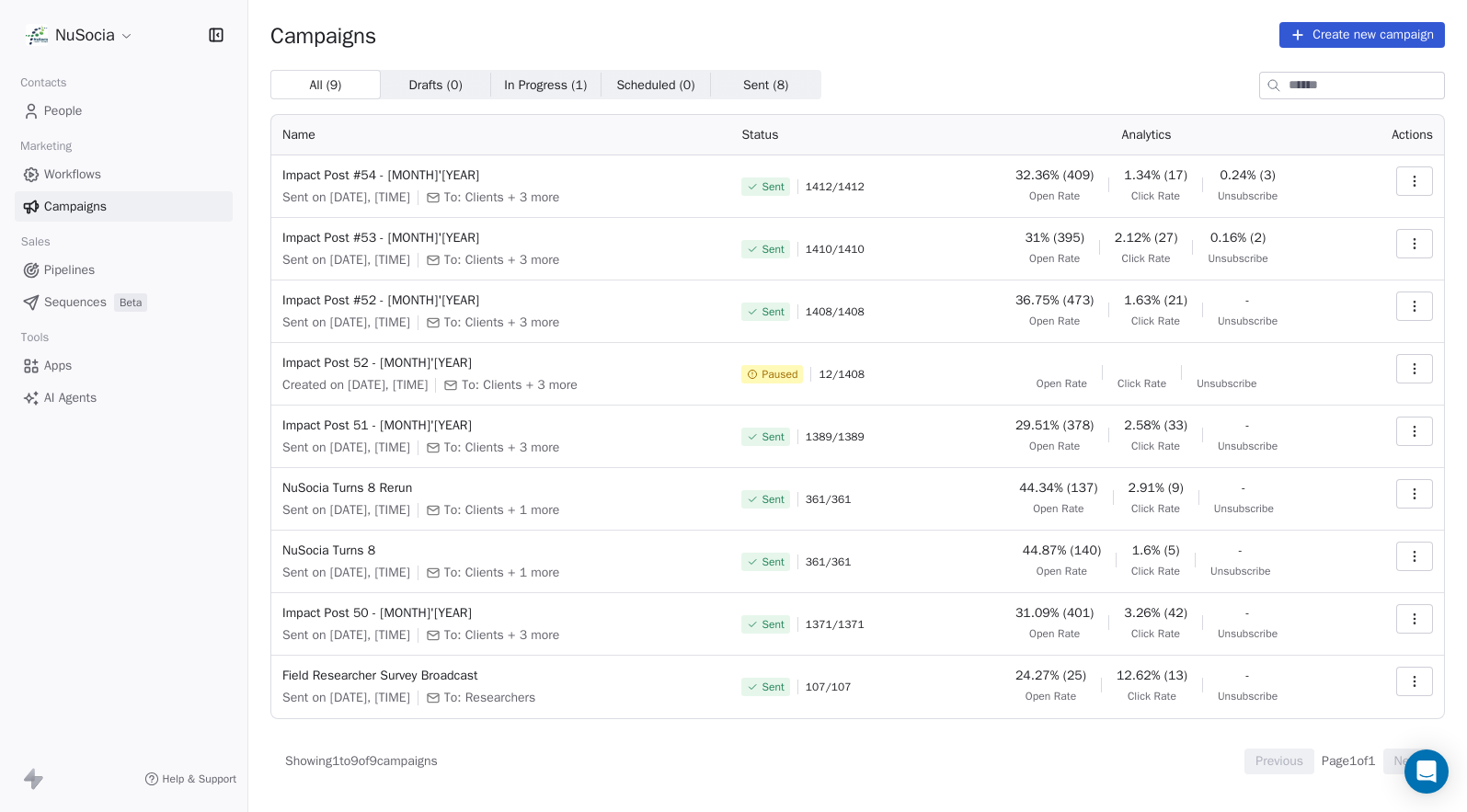 click on "Drafts ( 0 ) Drafts ( 0 )" at bounding box center [436, 85] 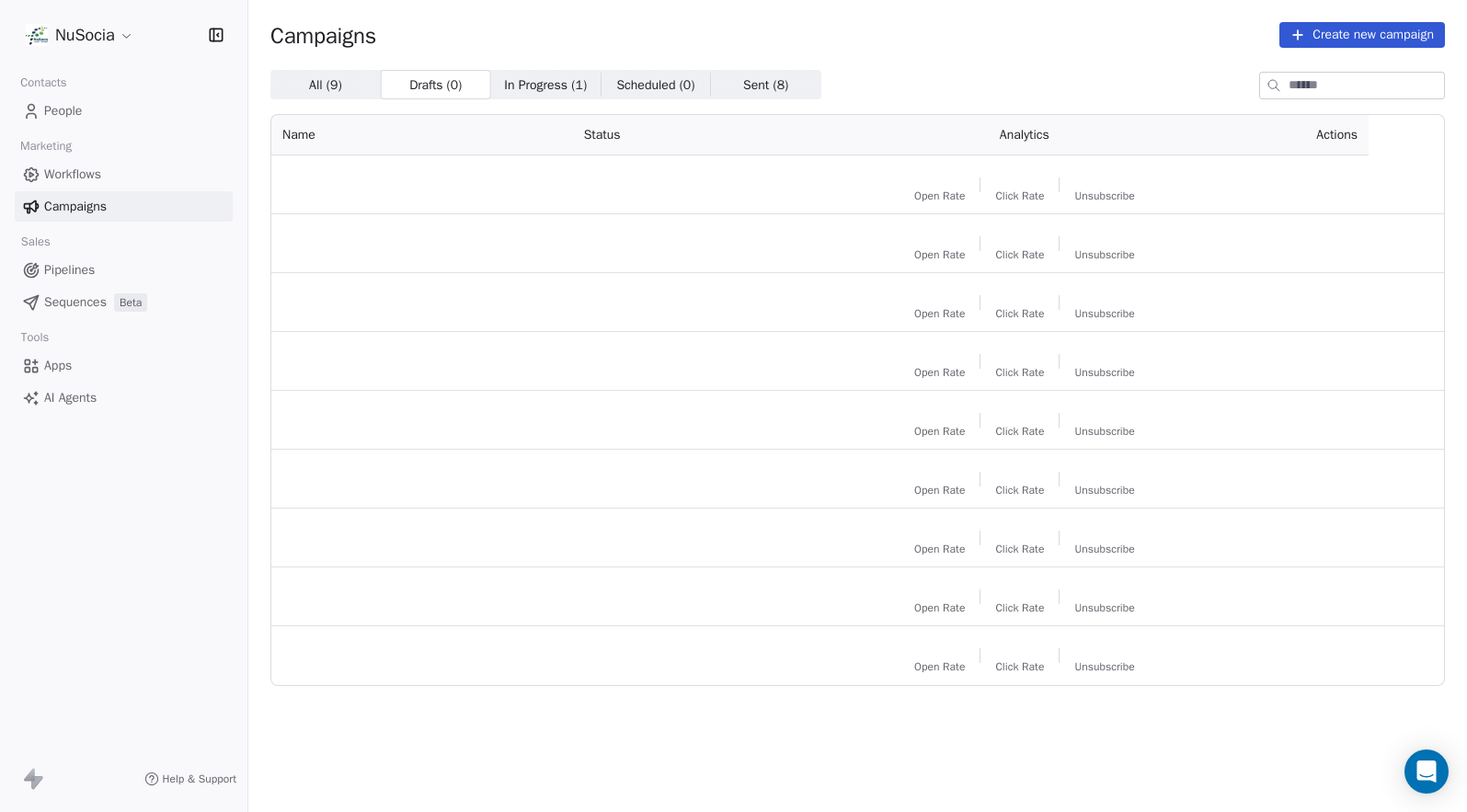 click on "In Progress ( 1 )" at bounding box center [545, 85] 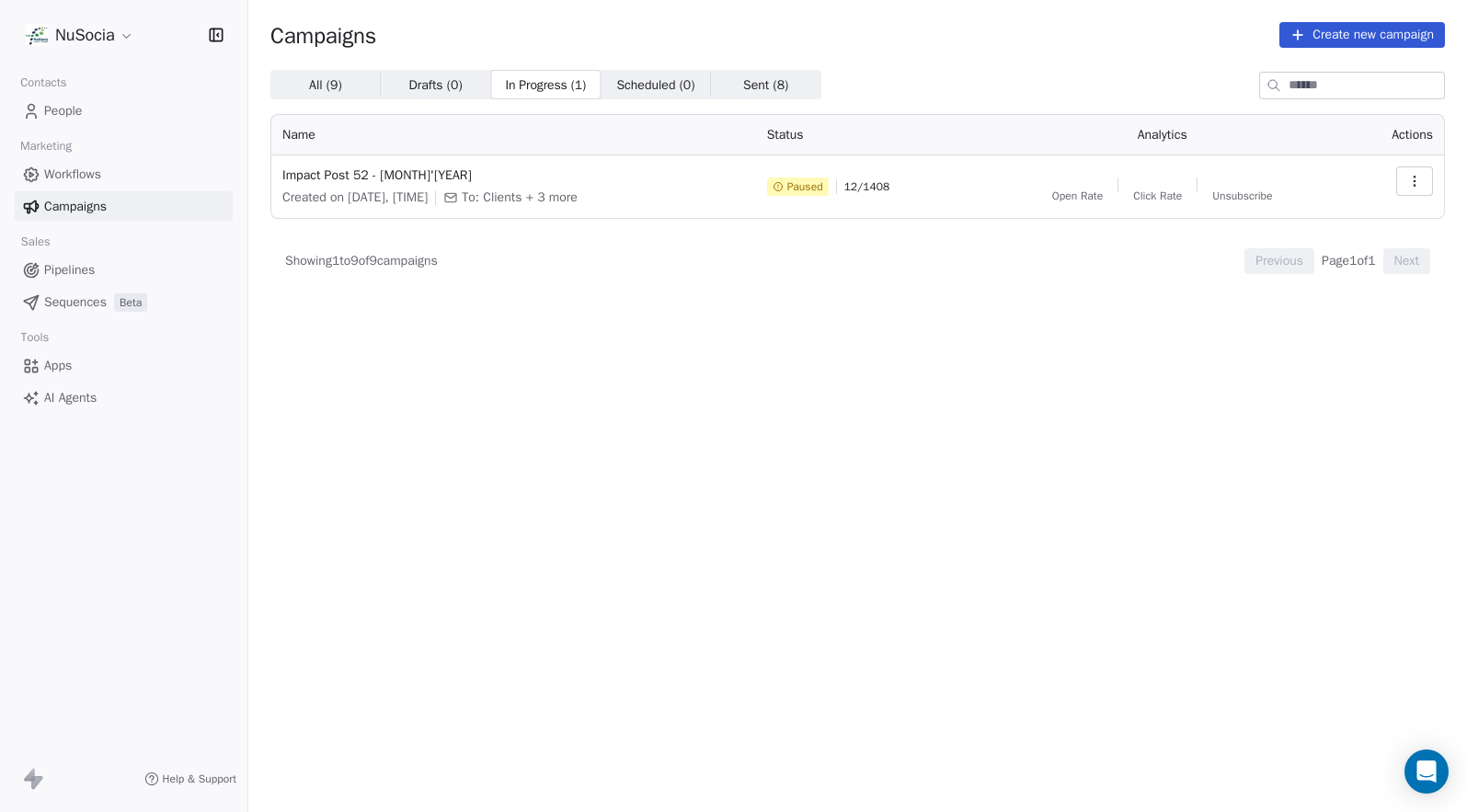 click on "All ( 9 ) All ( 9 ) Drafts ( 0 ) Drafts ( 0 ) In Progress ( 1 ) In Progress ( 1 ) Scheduled ( 0 ) Scheduled ( 0 ) Sent ( 8 ) Sent ( 8 )" at bounding box center (857, 85) 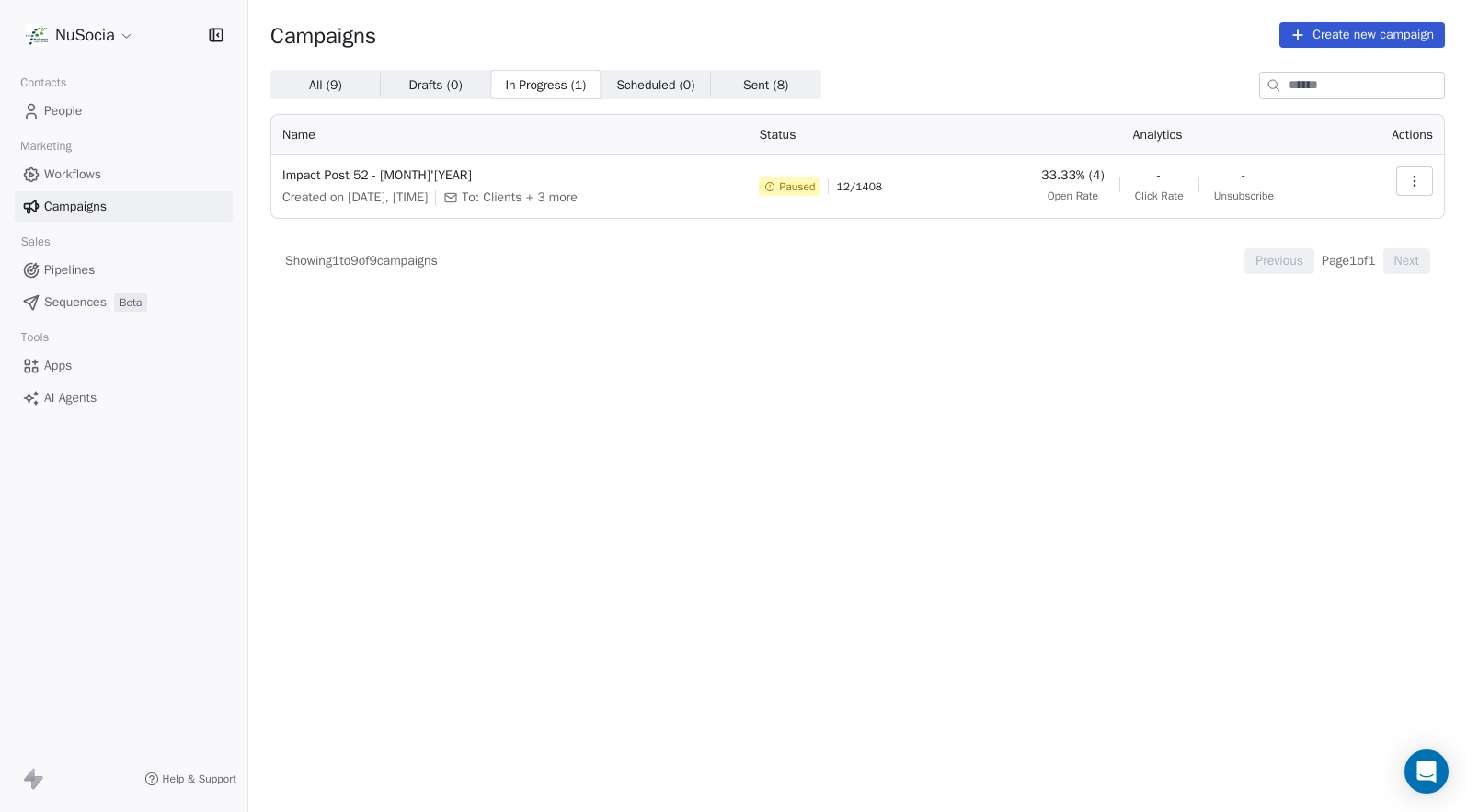 click on "Sent ( 8 )" at bounding box center [765, 85] 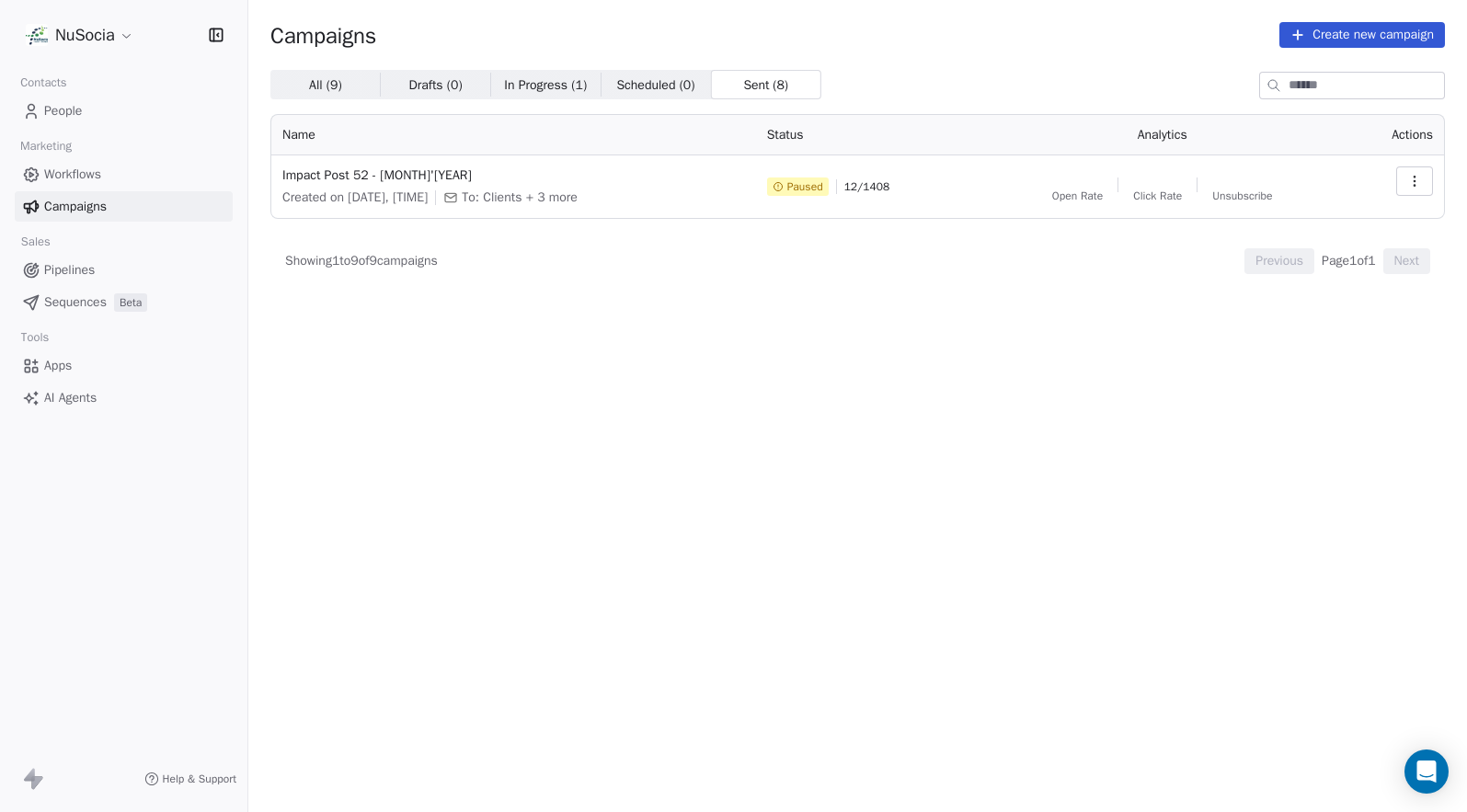 click on "Scheduled ( 0 ) Scheduled ( 0 )" at bounding box center [656, 85] 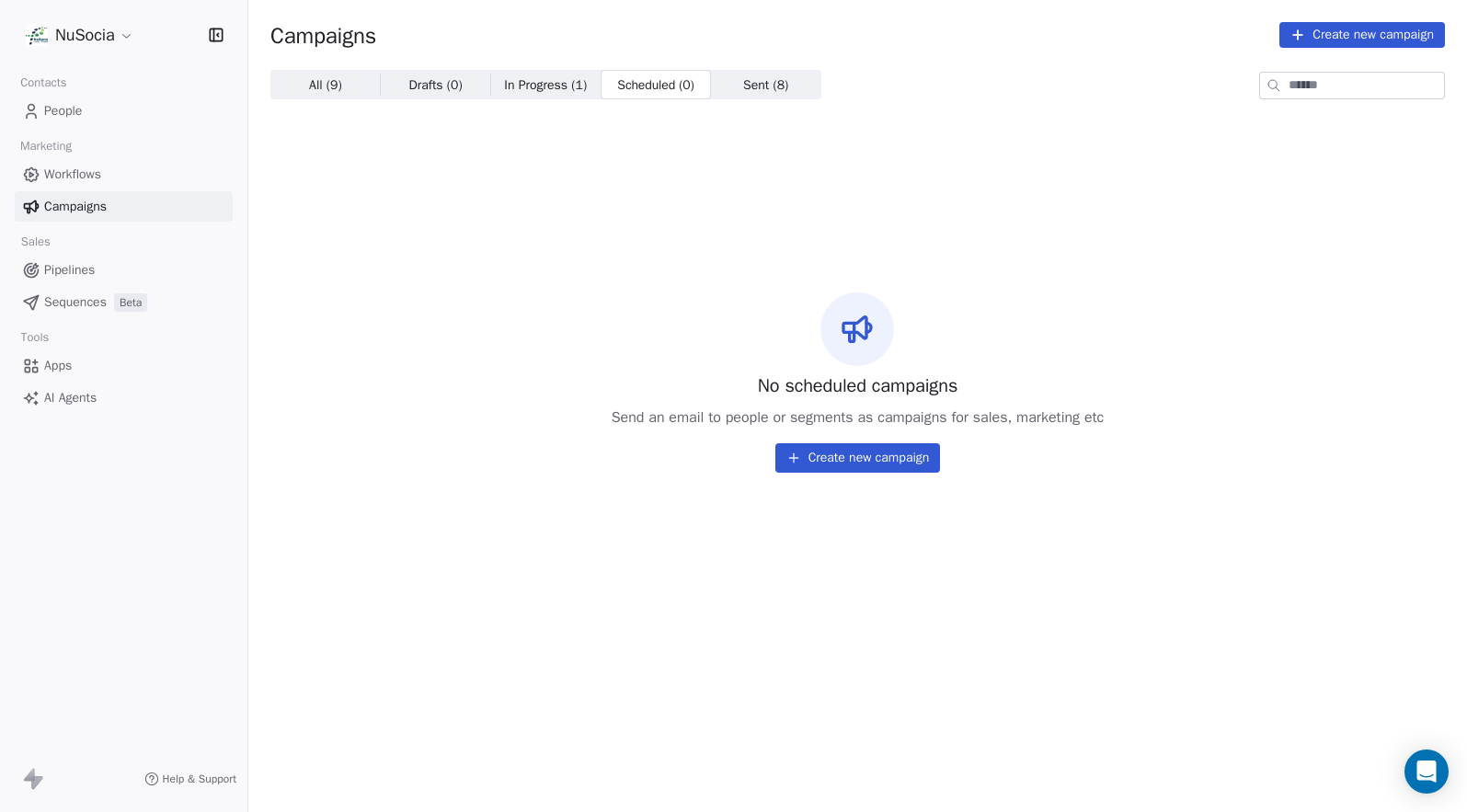 click on "Contacts People Marketing Workflows Campaigns Sales Pipelines Sequences Beta Tools Apps AI Agents" at bounding box center (123, 241) 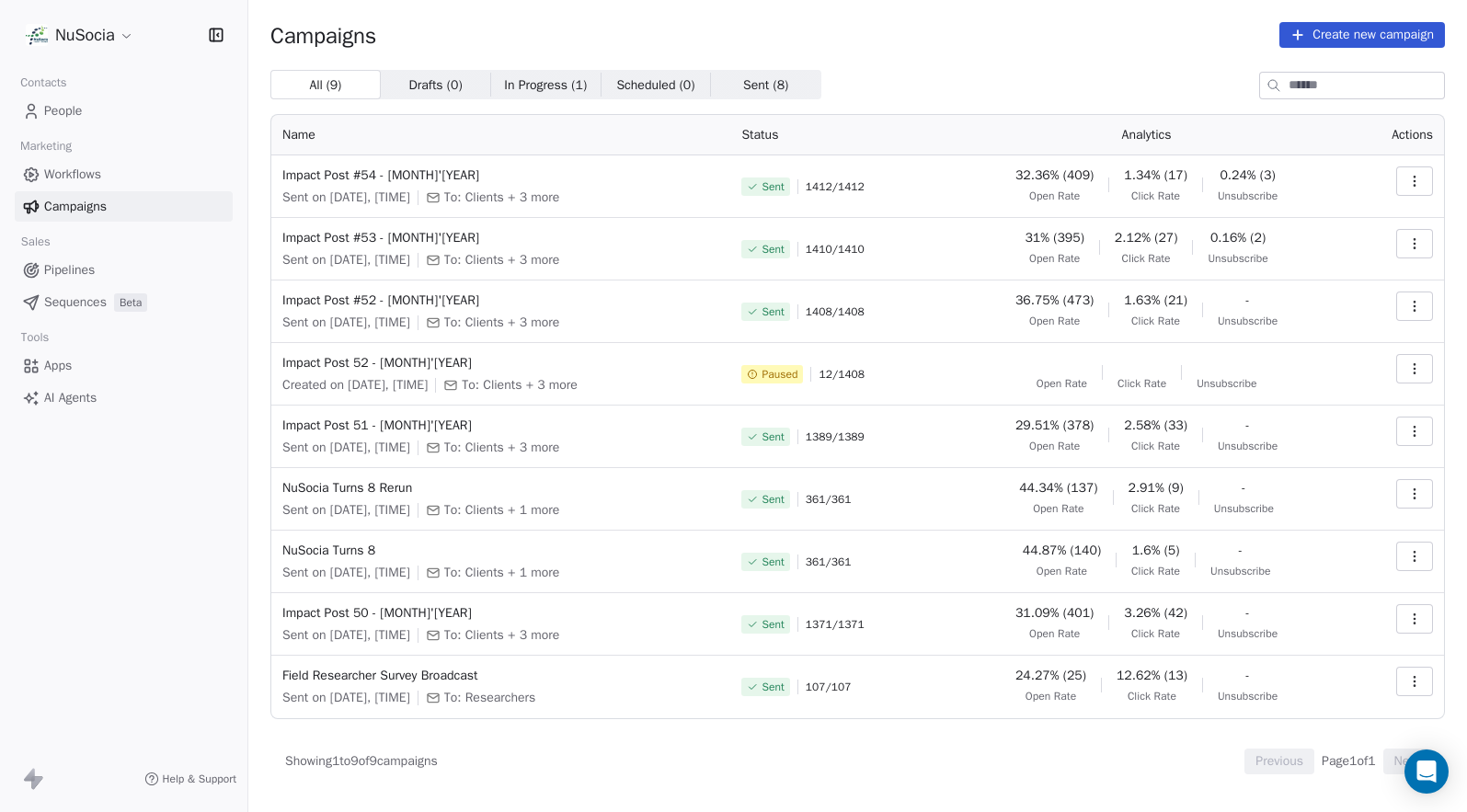 click on "Drafts ( 0 ) Drafts ( 0 )" at bounding box center [436, 85] 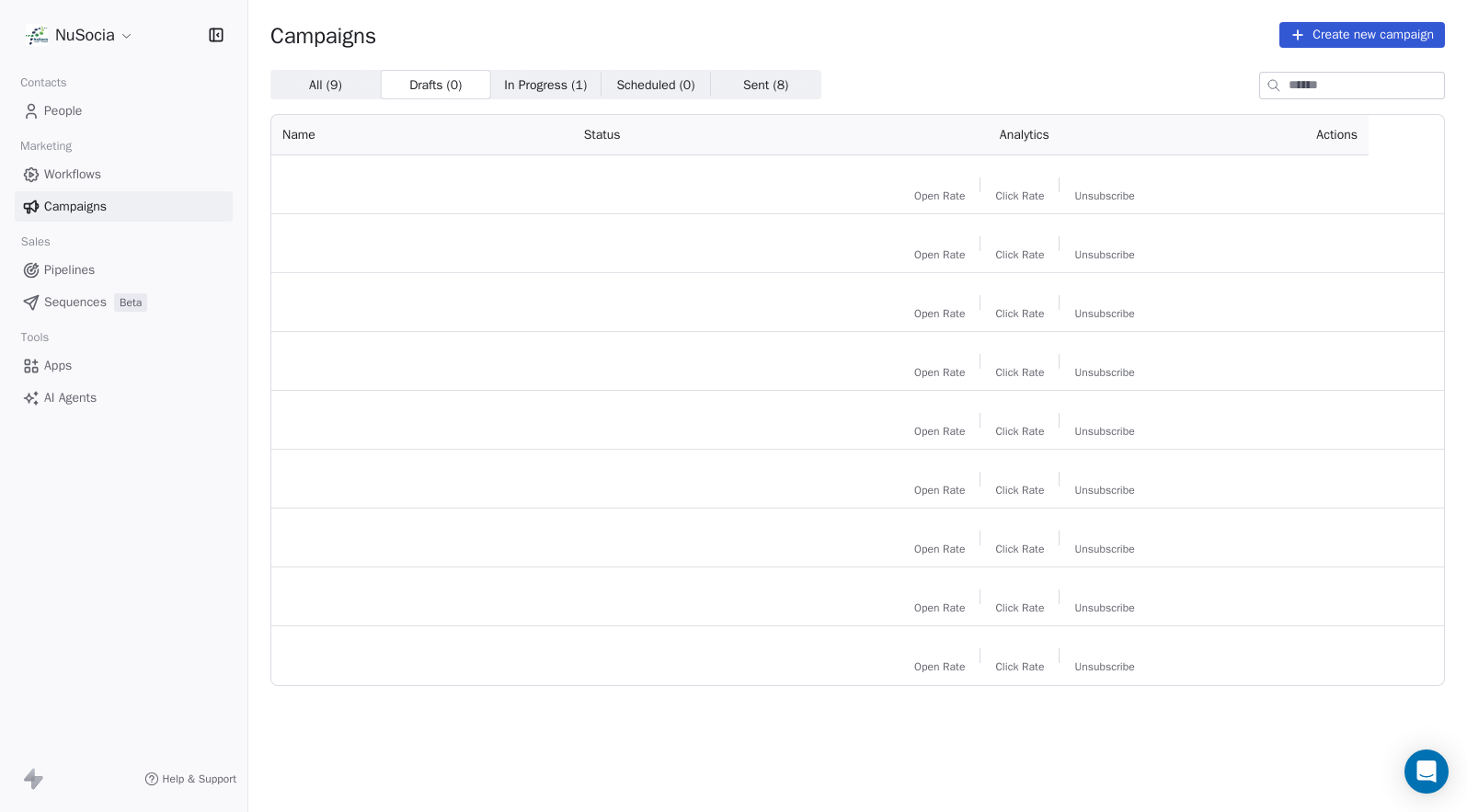click on "In Progress ( 1 )" at bounding box center (545, 85) 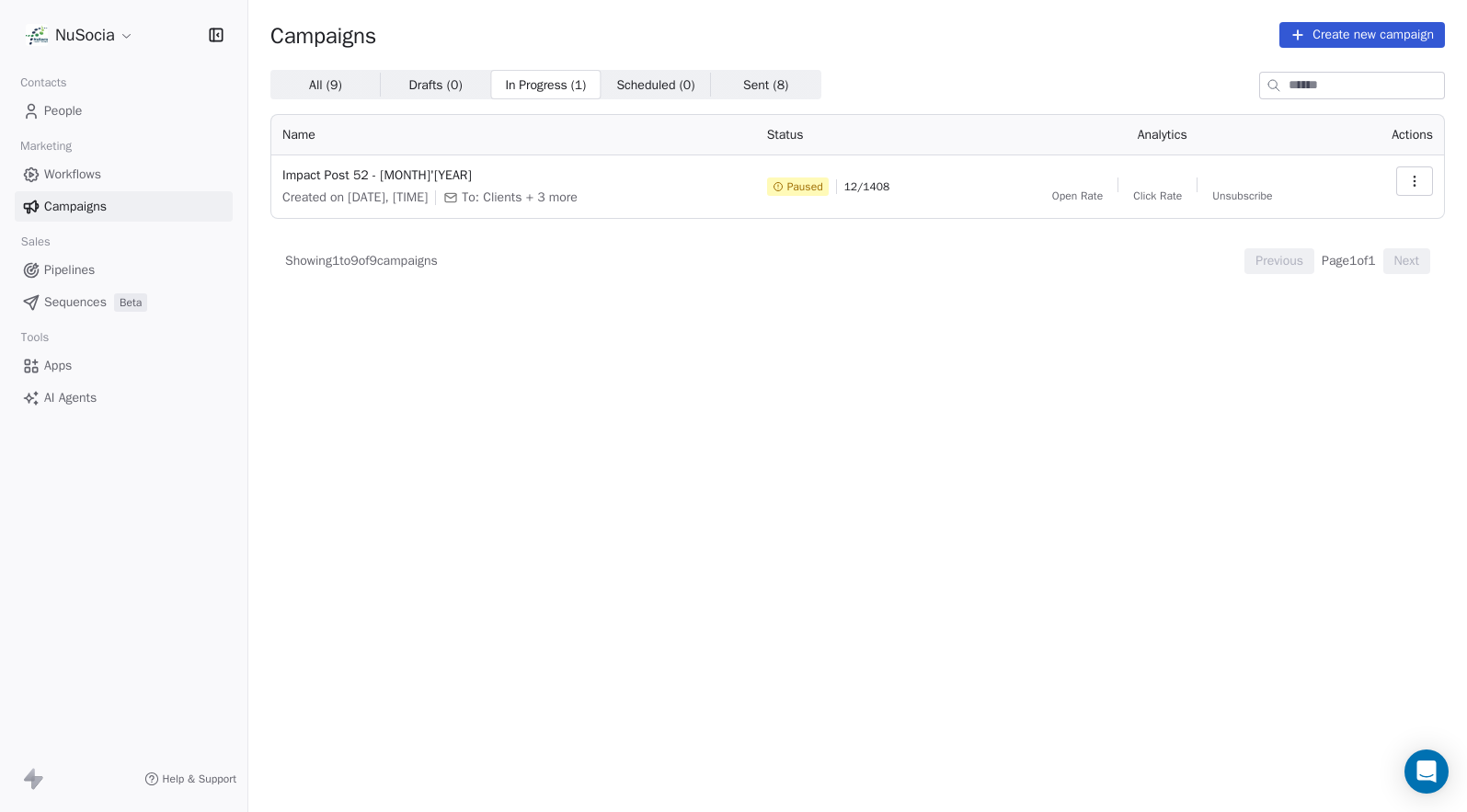 click on "Sent ( 8 )" at bounding box center (765, 85) 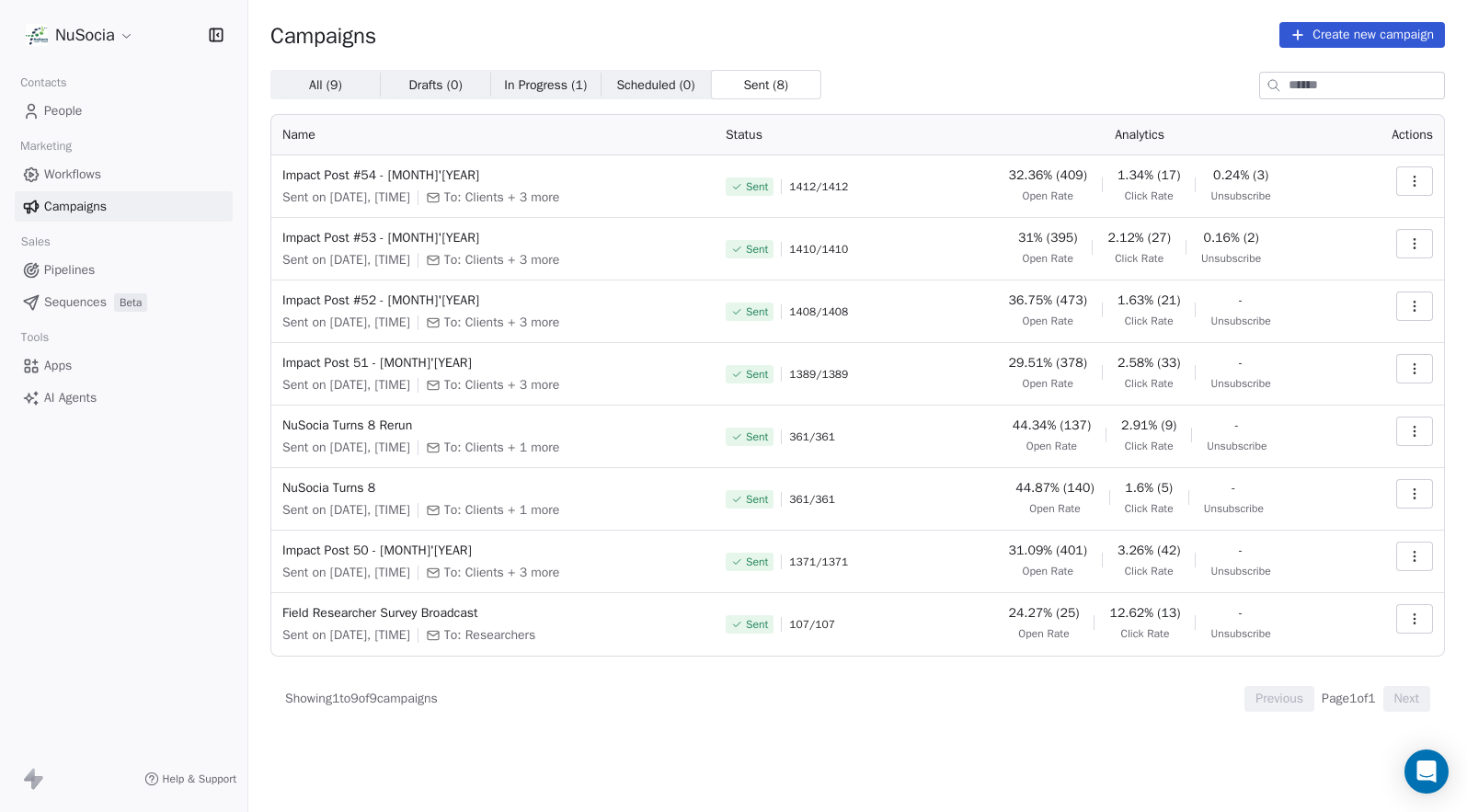 click on "All ( 9 )" at bounding box center (326, 85) 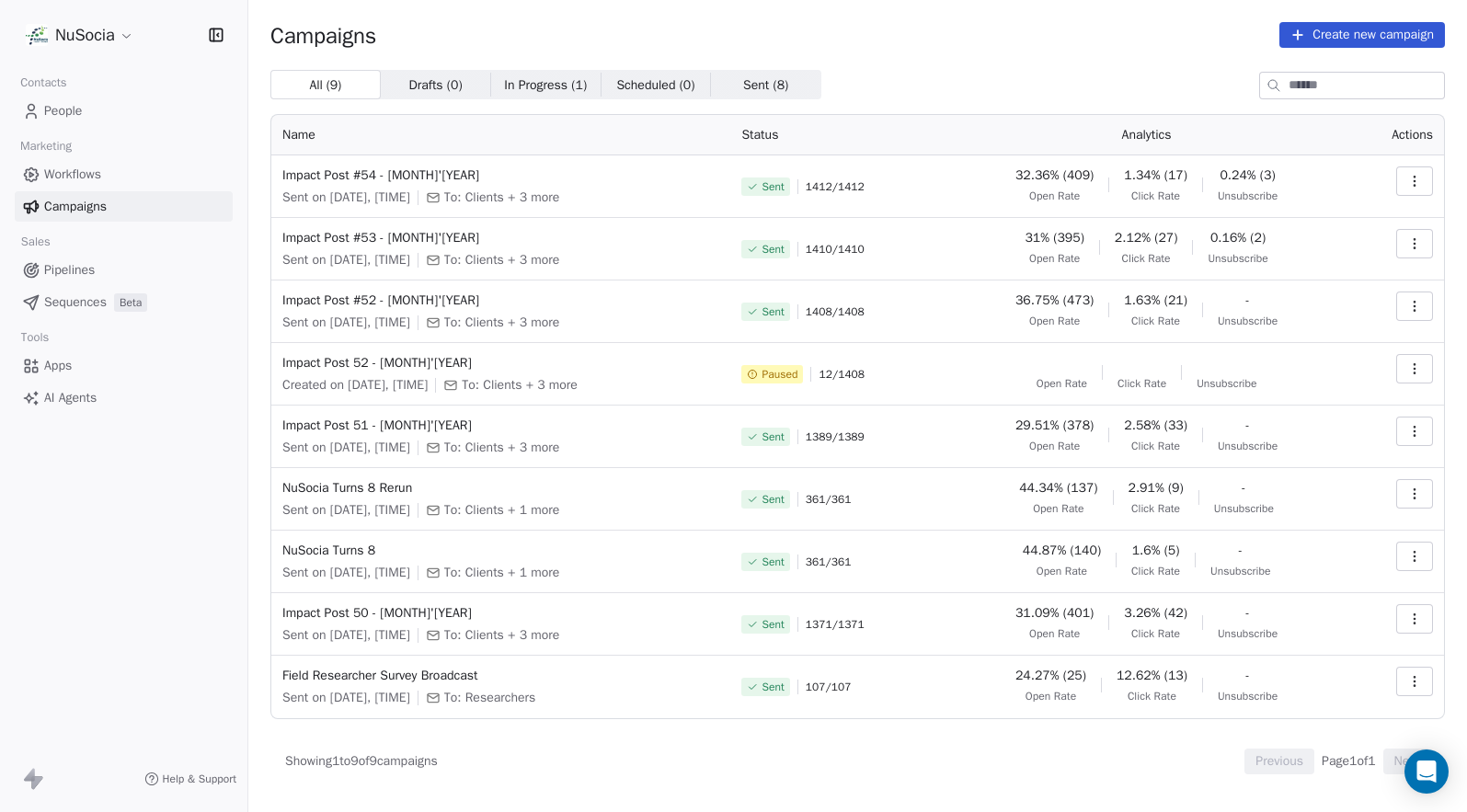 click on "In Progress ( 1 )" at bounding box center [545, 85] 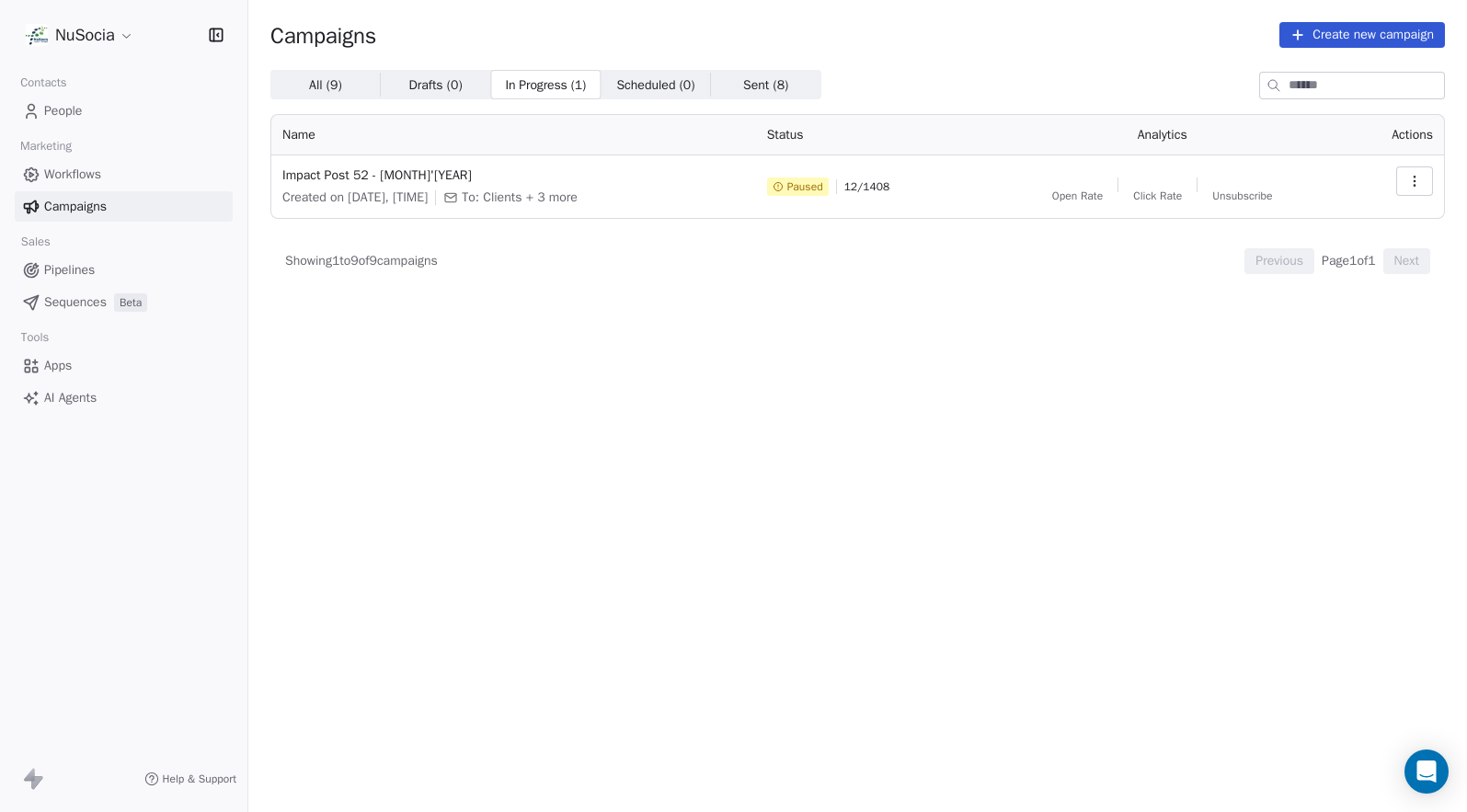 click on "Sent ( 8 ) Sent ( 8 )" at bounding box center [766, 85] 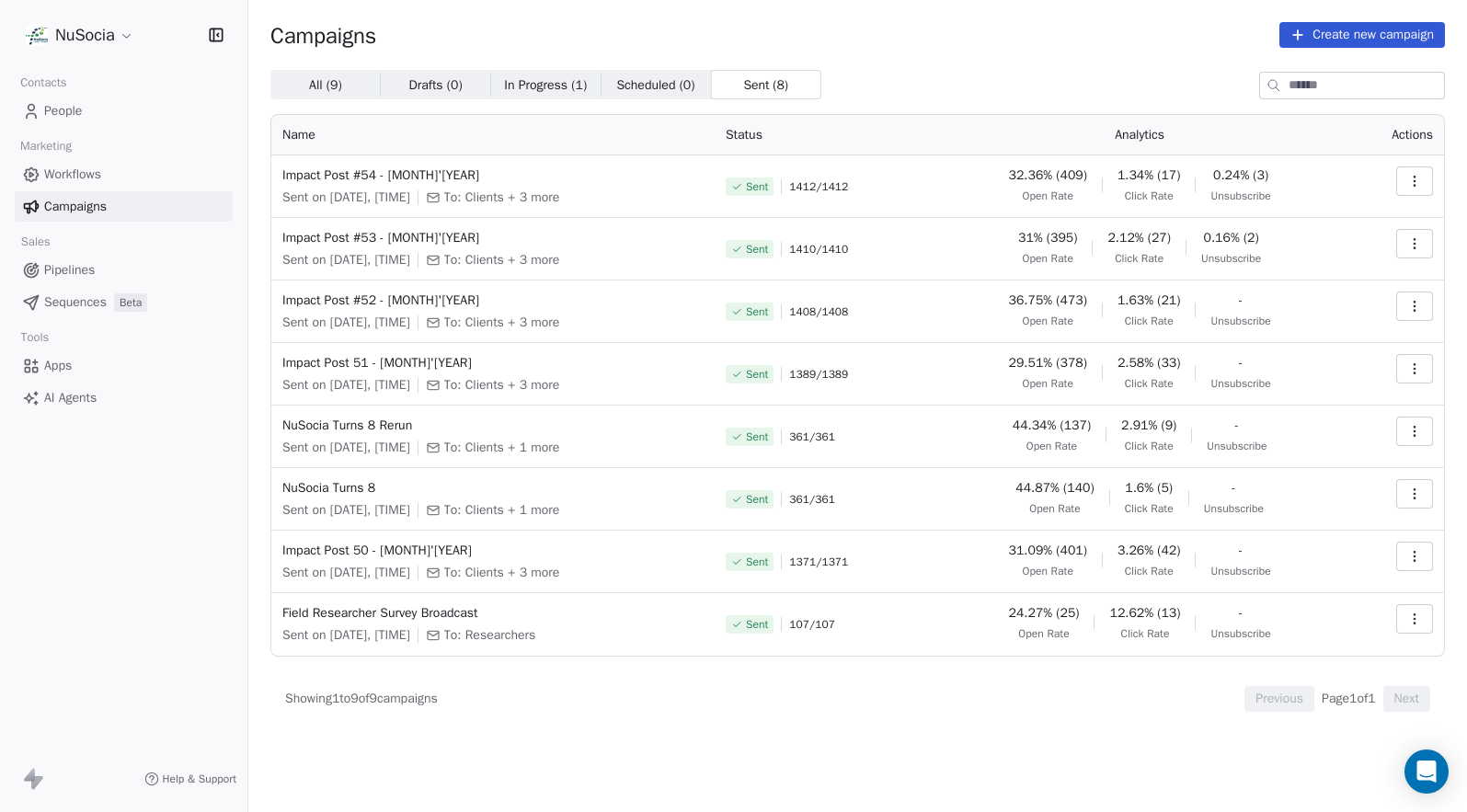 click on "In Progress ( 1 )" at bounding box center (545, 85) 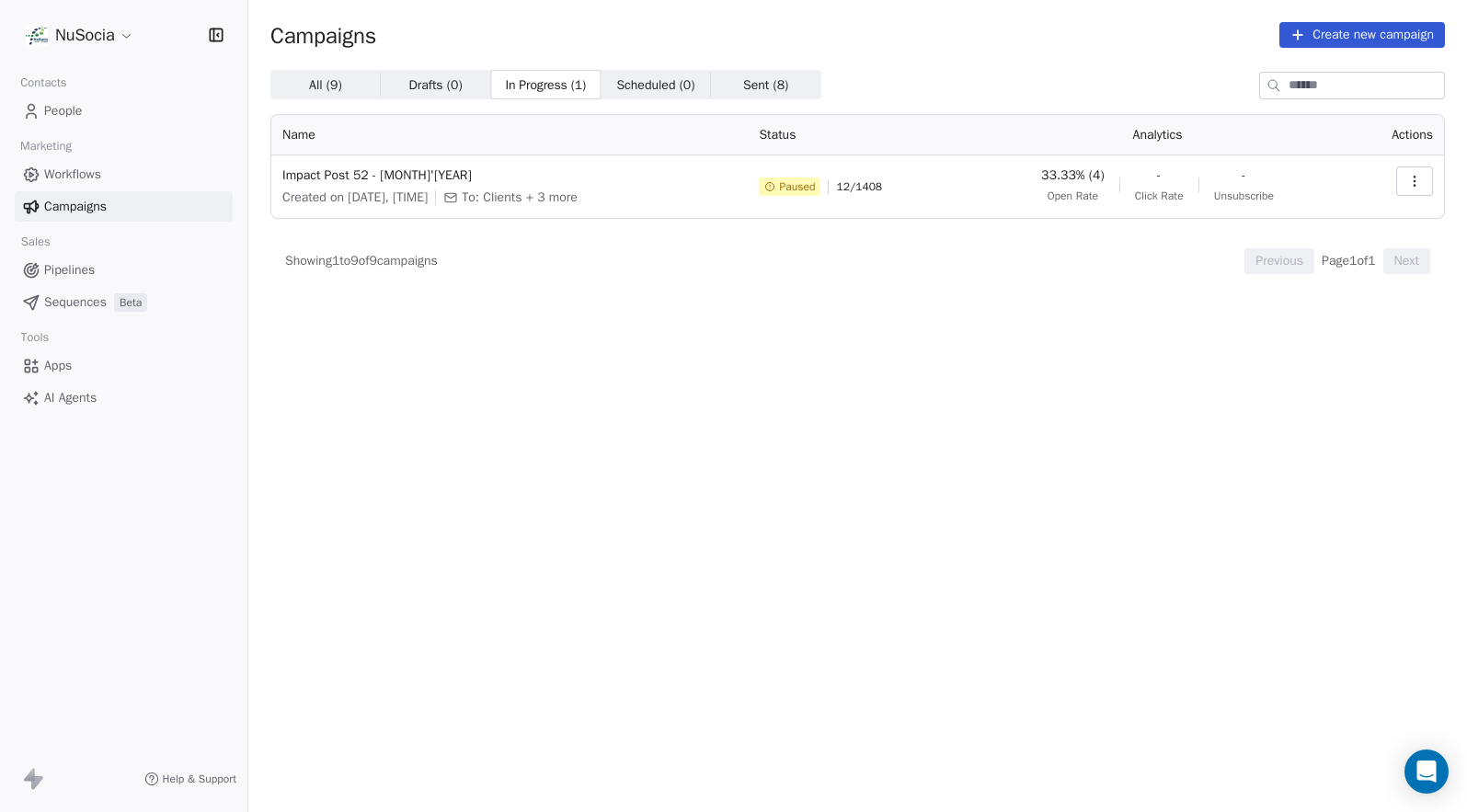 click on "All ( 9 ) All ( 9 ) Drafts ( 0 ) Drafts ( 0 ) In Progress ( 1 ) In Progress ( 1 ) Scheduled ( 0 ) Scheduled ( 0 ) Sent ( 8 ) Sent ( 8 ) Name Status Analytics Actions Impact Post 52 - April'25 Created on Apr 30, 2025, 5:40 AM To: Clients + 3 more Paused 12 / 1408 33.33% (4) Open Rate - Click Rate - Unsubscribe Showing  1  to  9  of  9  campaigns Previous Page  1  of  1 Next" at bounding box center (857, 360) 